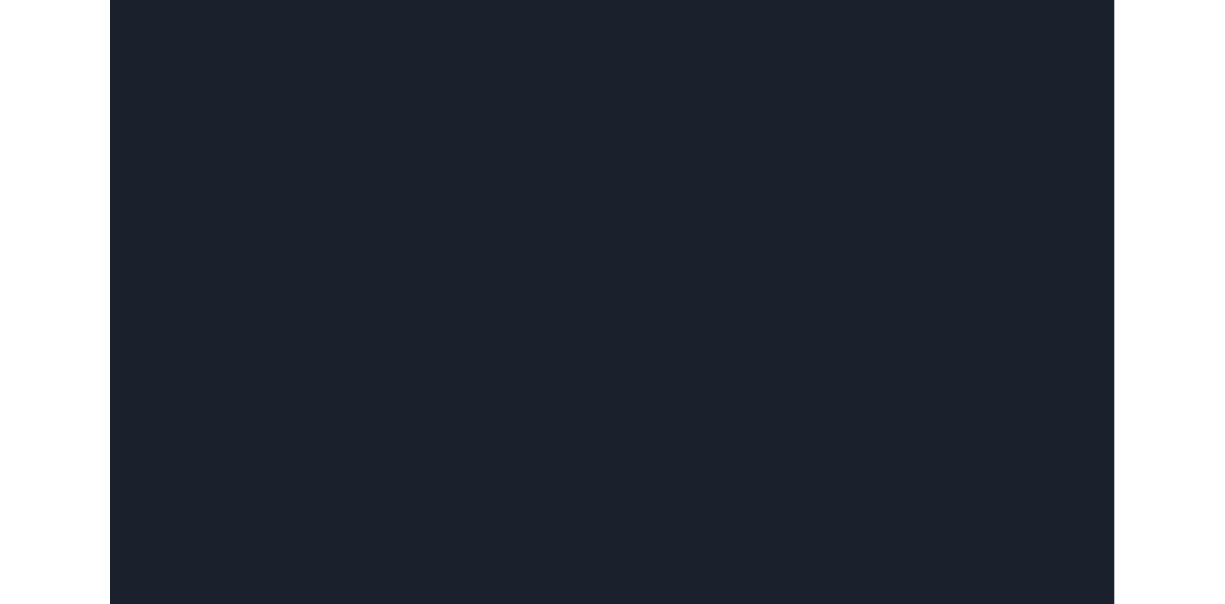 scroll, scrollTop: 0, scrollLeft: 0, axis: both 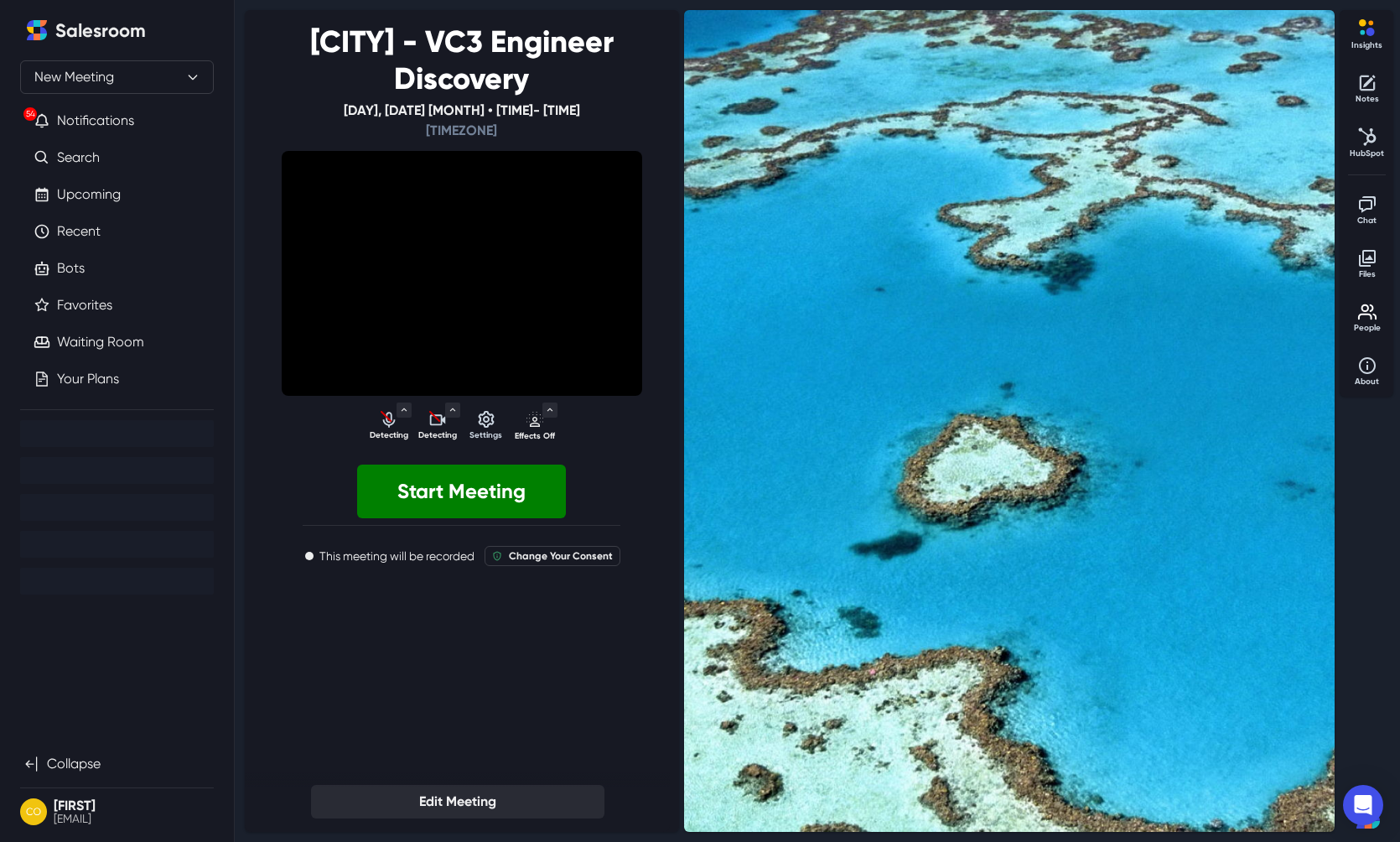 select on "default" 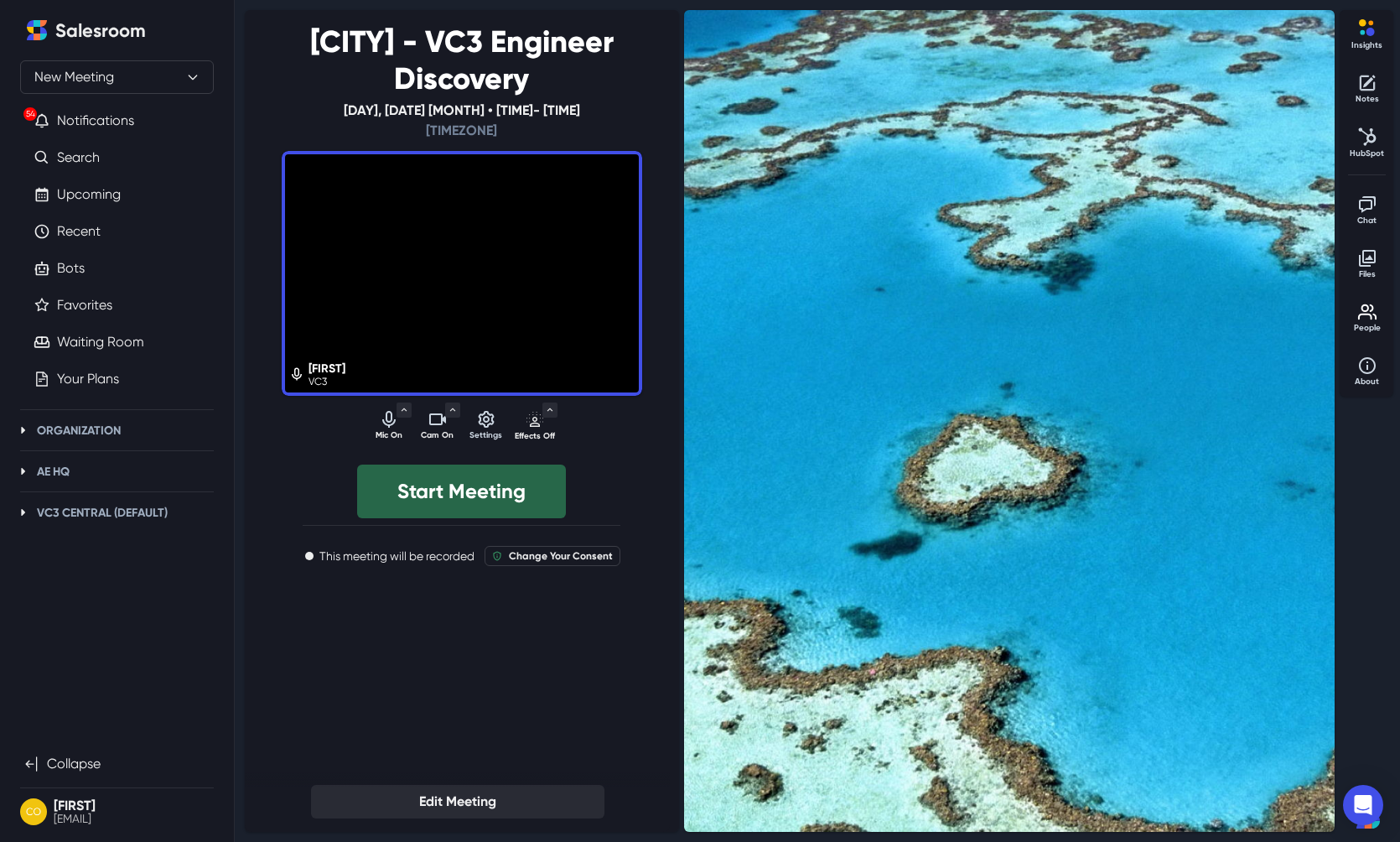 click on "Start Meeting" at bounding box center [461, 491] 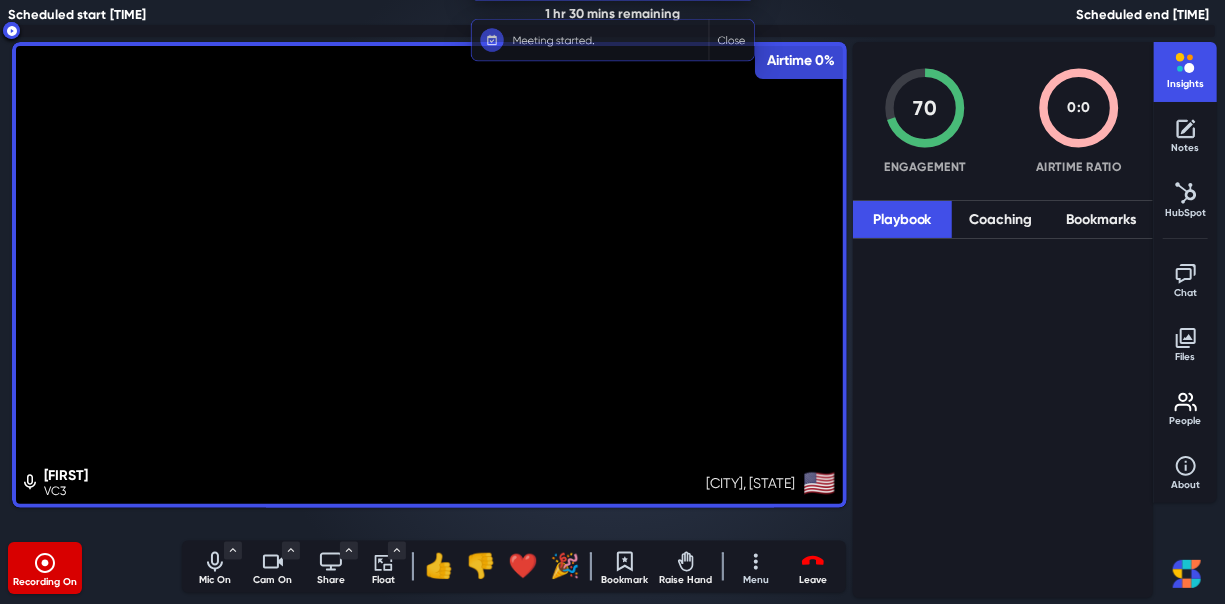 click on "Close" at bounding box center (763, 36) 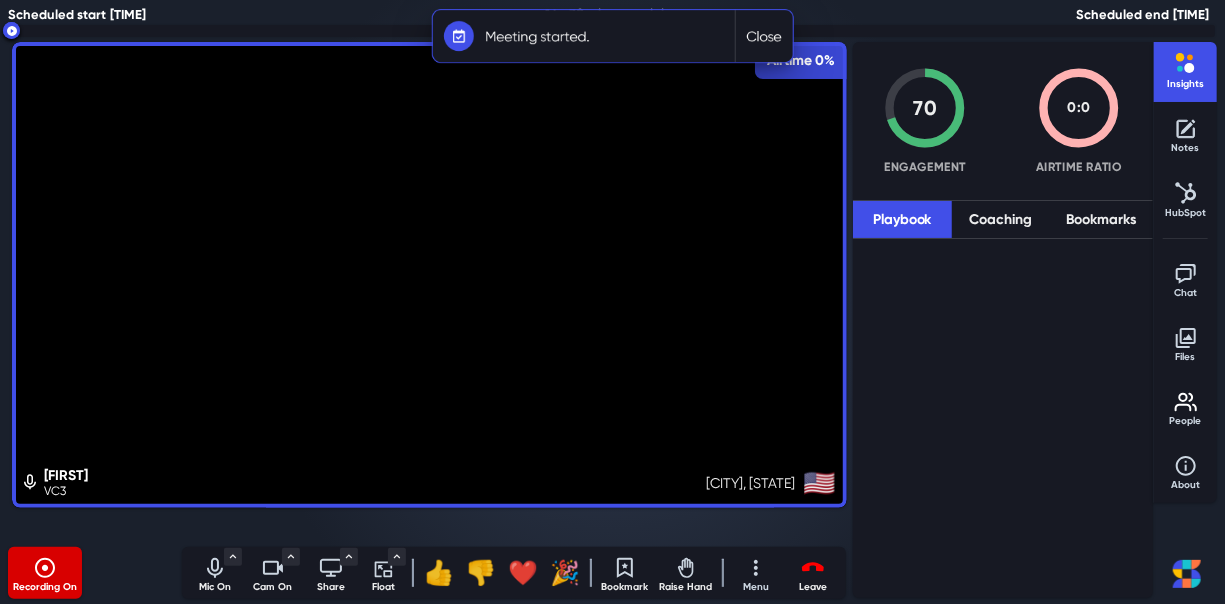 click on "Close" at bounding box center (763, 36) 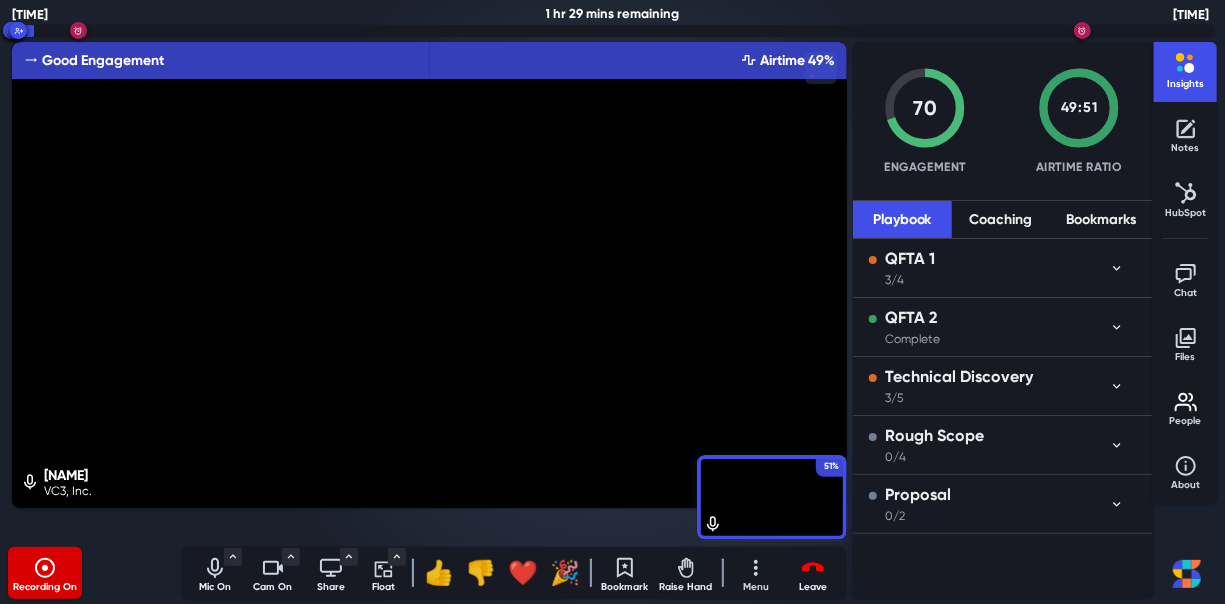 click 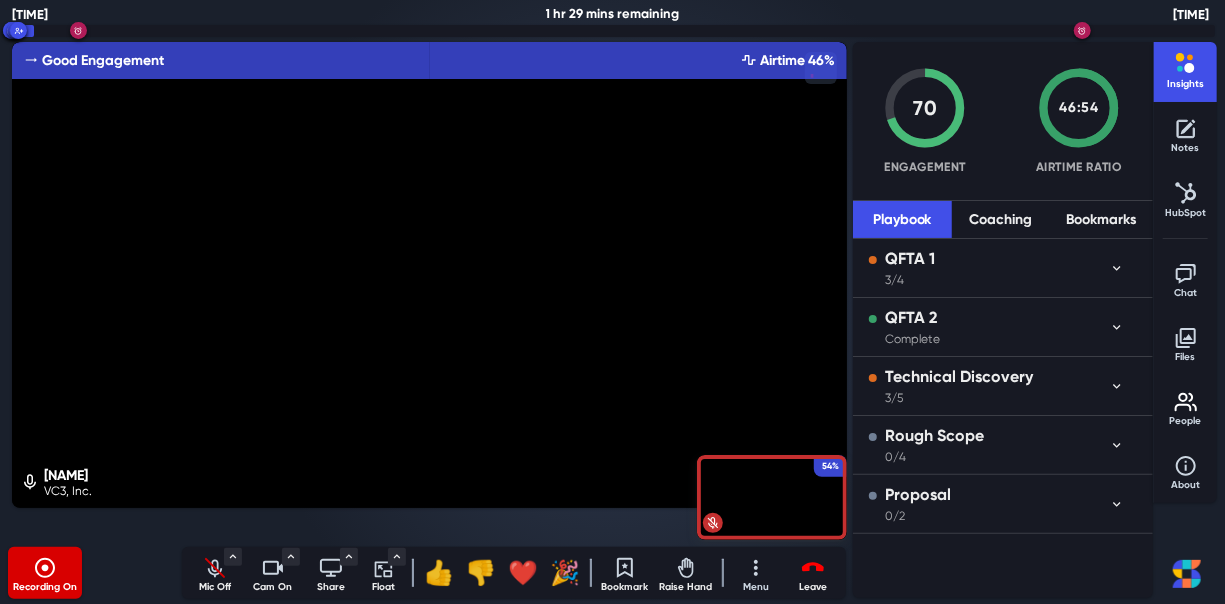 click on "Mic Off" at bounding box center [215, 587] 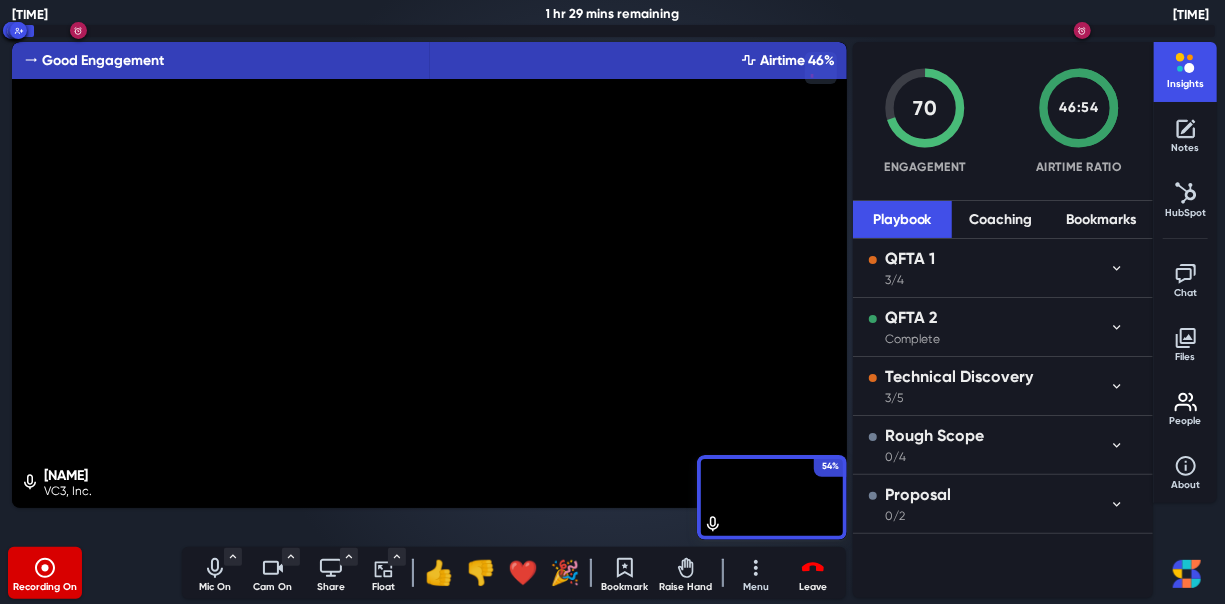 click 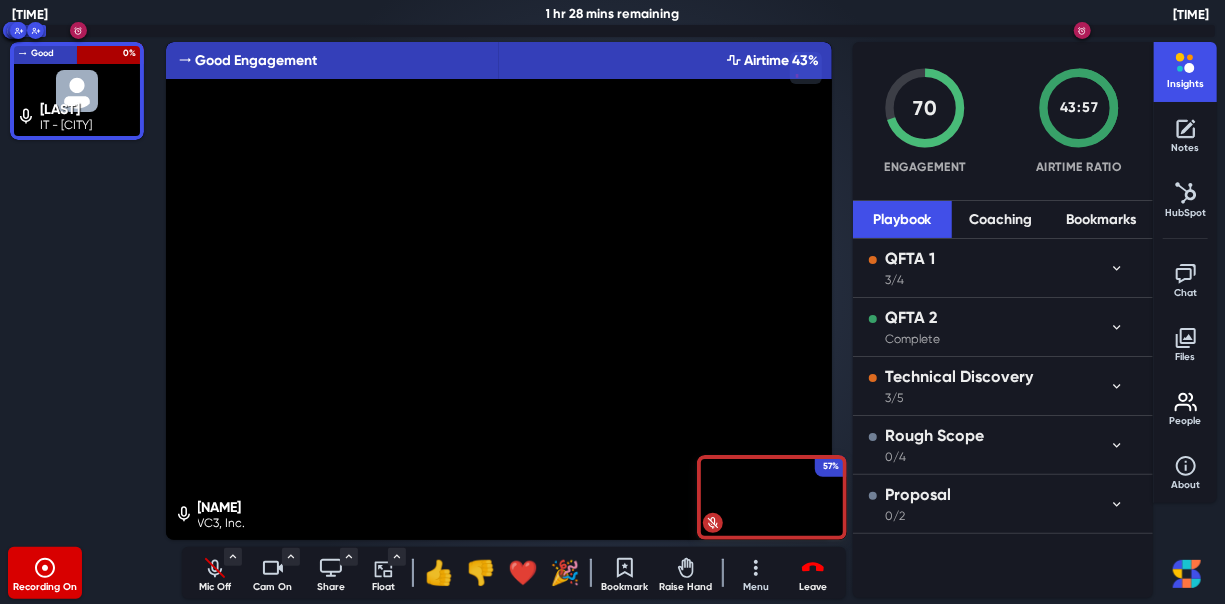 click on "Mic Off" at bounding box center [215, 587] 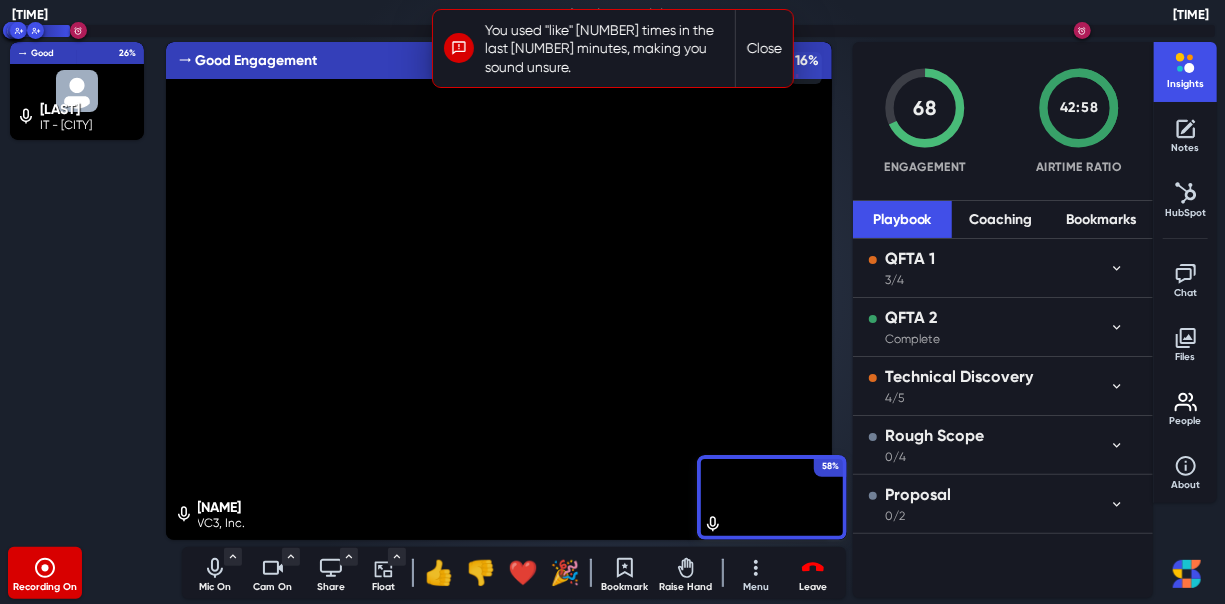 click on "Close" at bounding box center (763, 48) 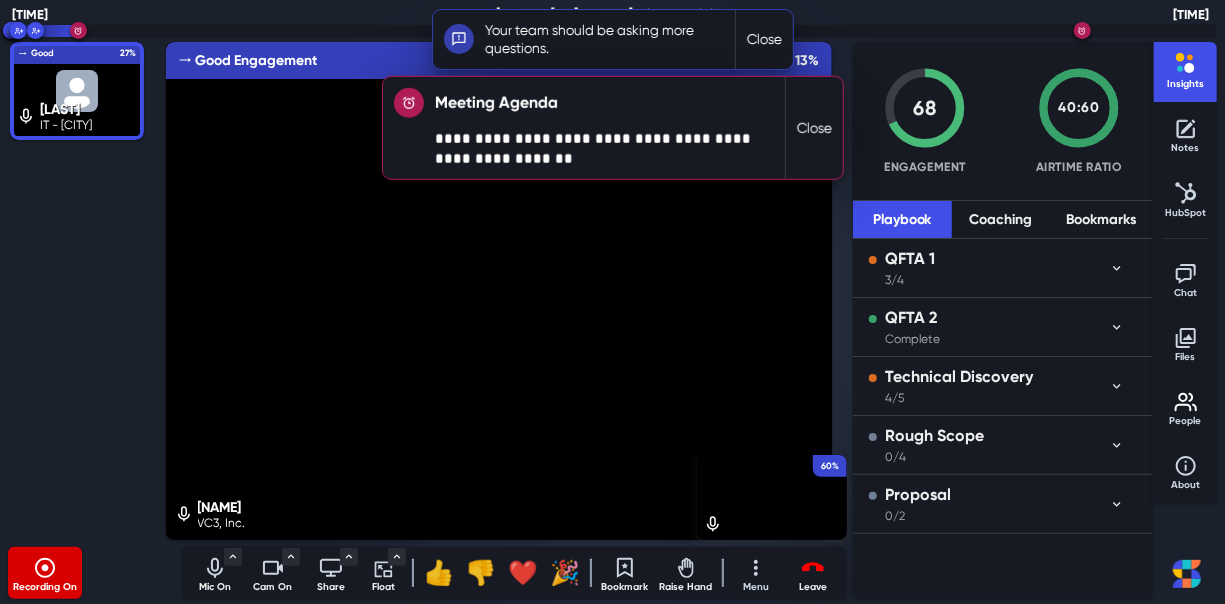 click on "Close" at bounding box center [813, 128] 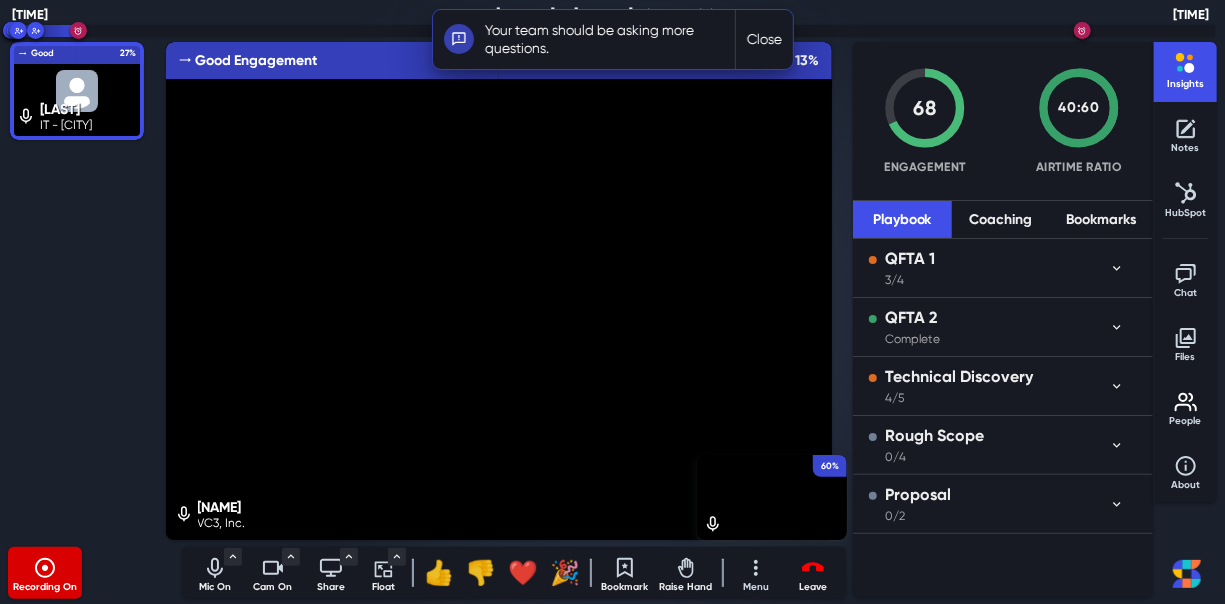 click on "Close" at bounding box center (763, 39) 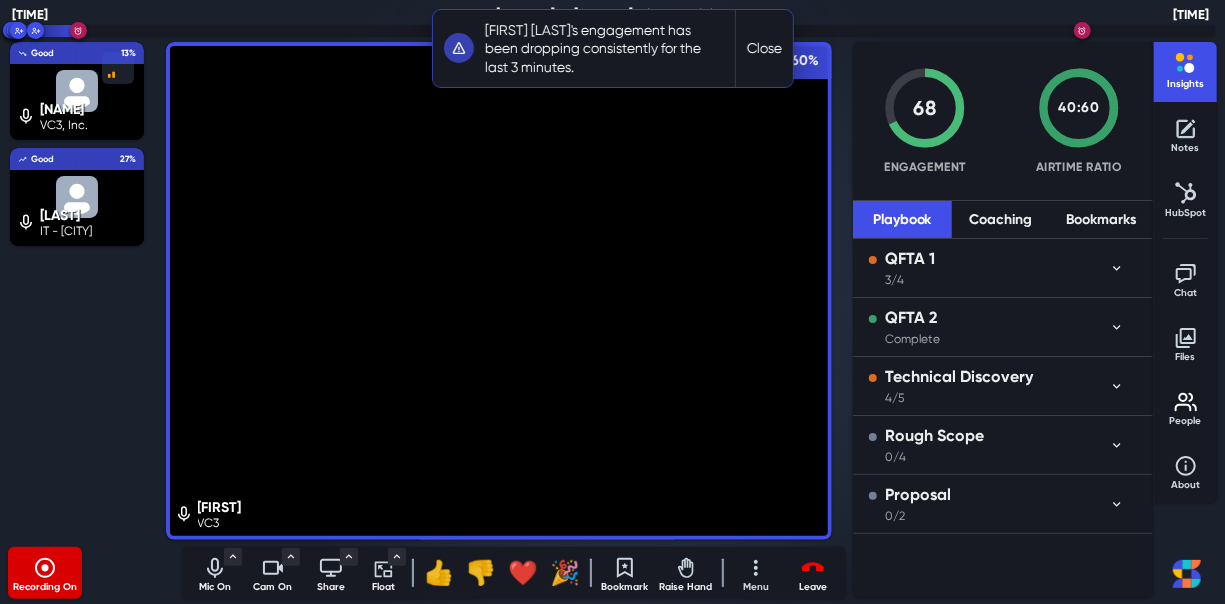 click on "Close" at bounding box center [763, 48] 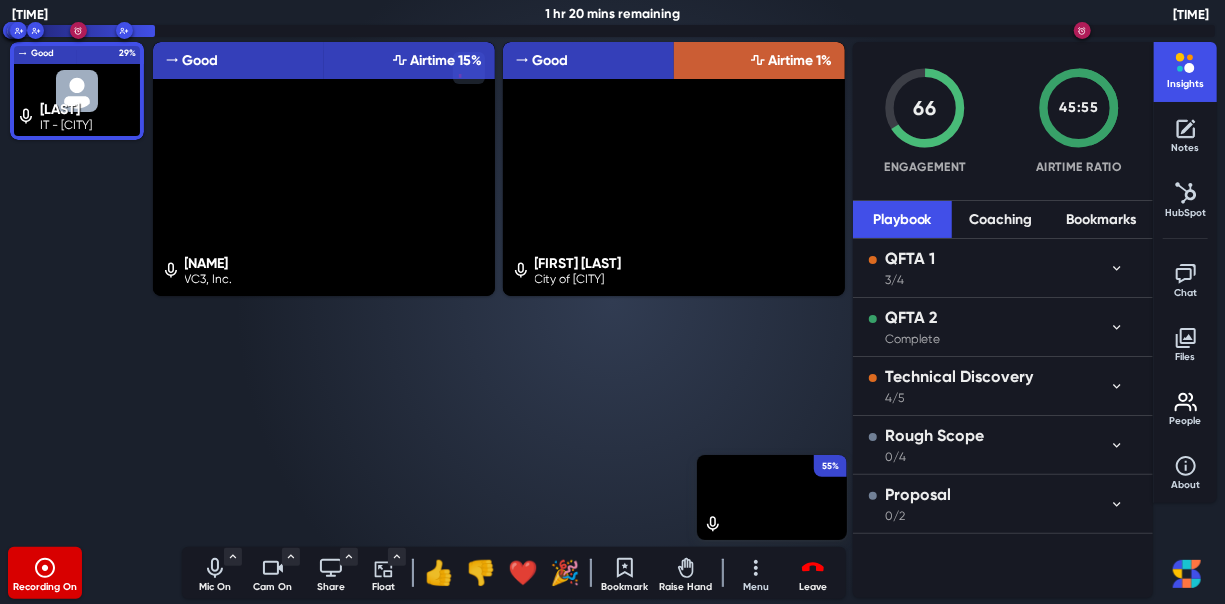 click 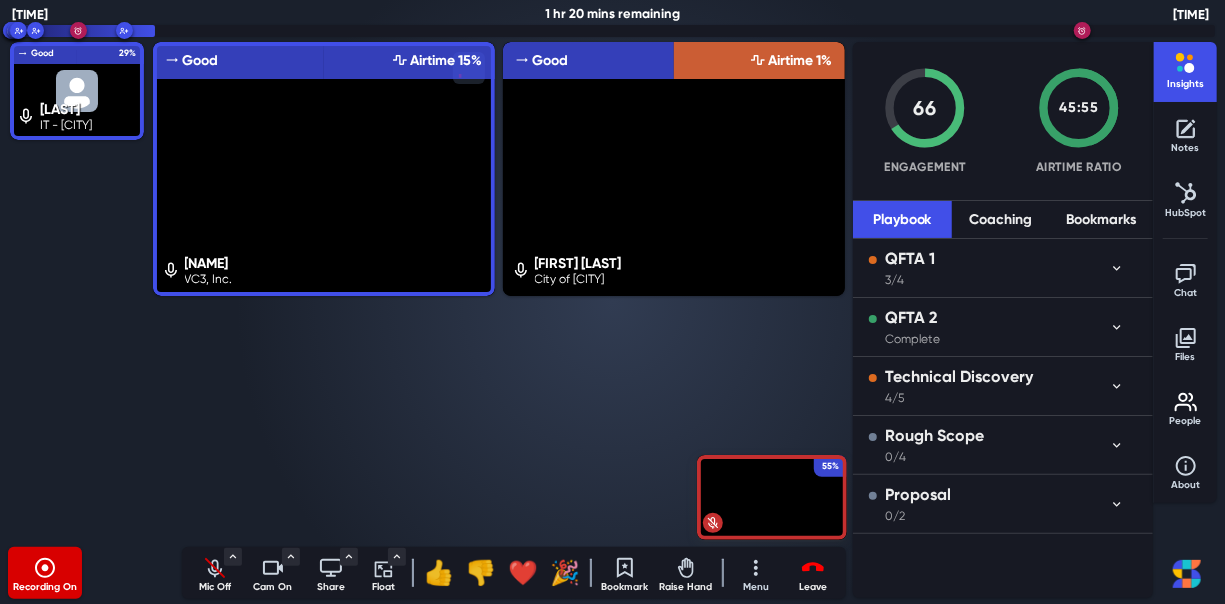 click on "55% [FIRST] [LAST] VC3, Inc. ; Good Engagement Airtime 15% [FIRST] [LAST] City of Park Rapids Good Engagement Airtime 1%" at bounding box center [498, 291] 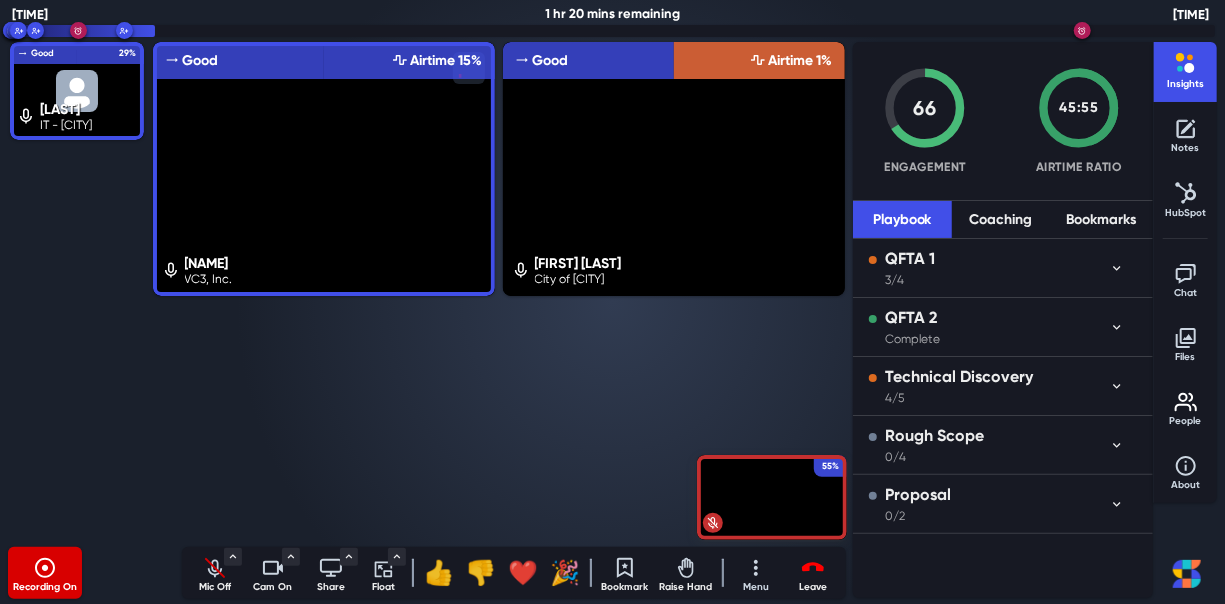 click 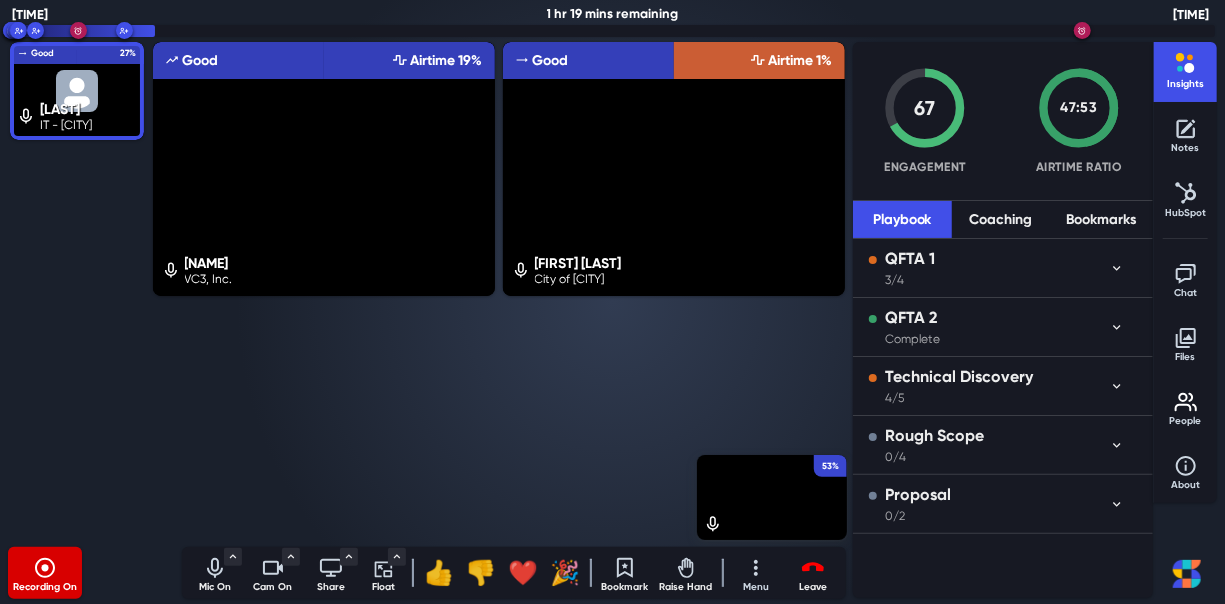 click 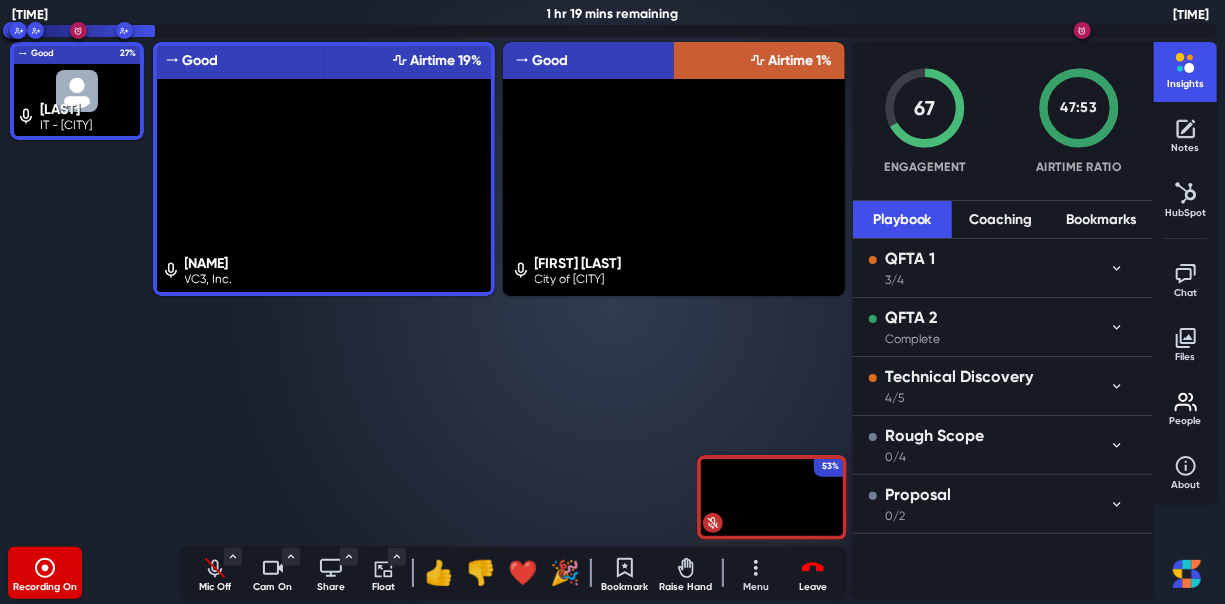 click 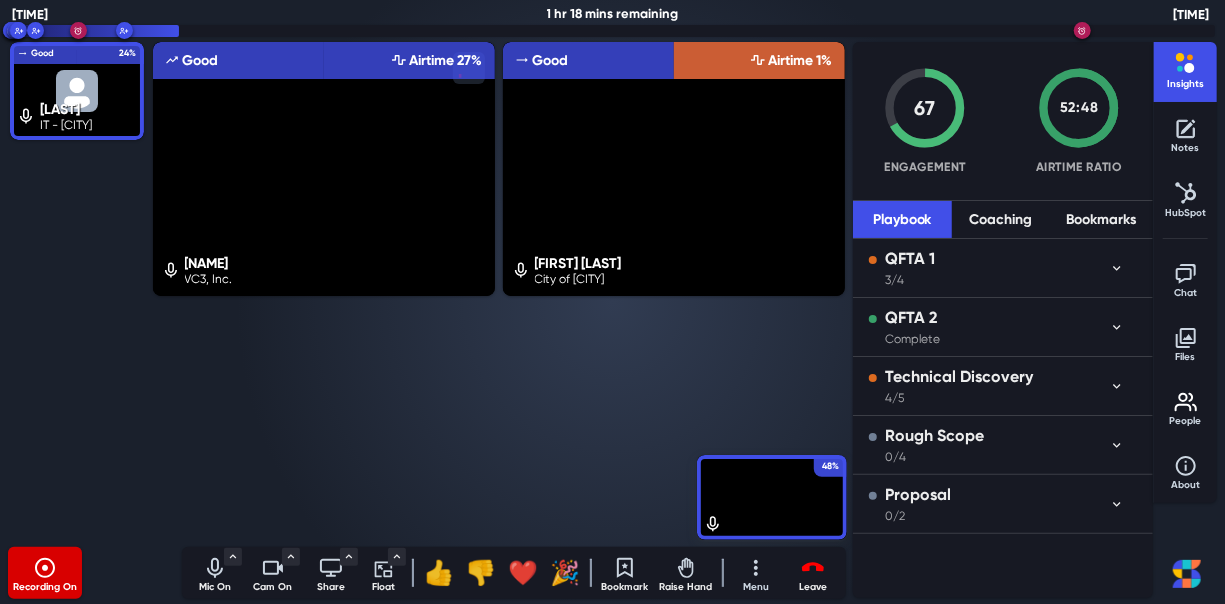 click on "[PERCENTAGE] [FIRST] [LAST] [COMPANY] ; Good   Engagement Airtime   [PERCENTAGE] [FIRST] [LAST] [CITY] of [CITY] Good   Engagement Airtime   [PERCENTAGE]" at bounding box center [498, 291] 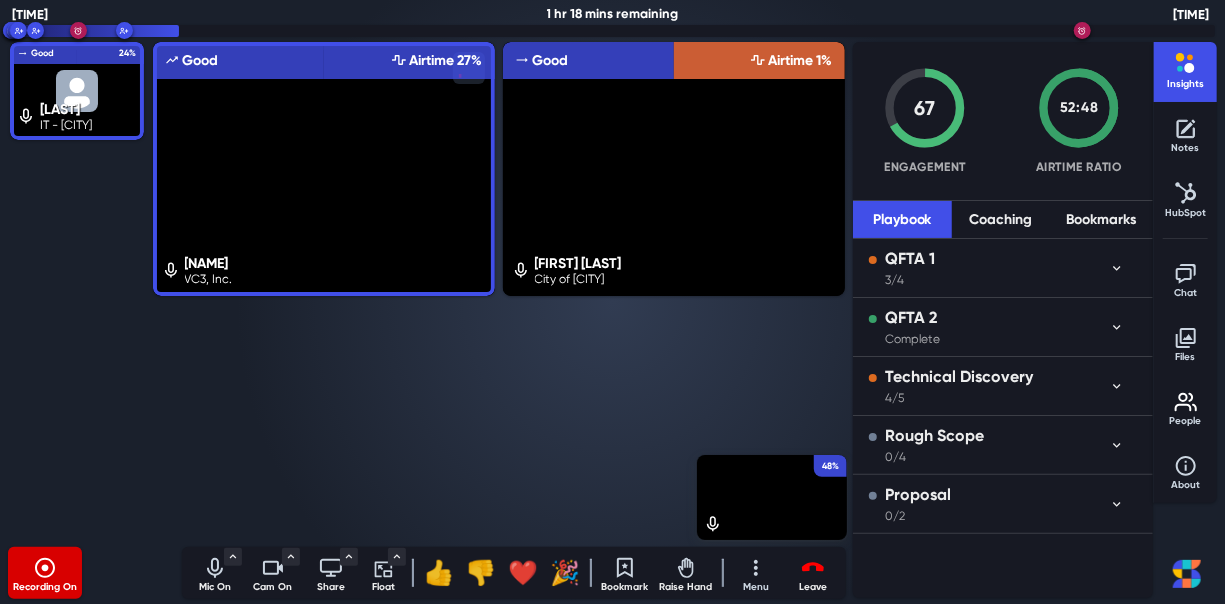 click on "[PERCENTAGE] [FIRST] [LAST] [COMPANY] ; Good   Engagement Airtime   [PERCENTAGE] [FIRST] [LAST] [CITY] of [CITY] Good   Engagement Airtime   [PERCENTAGE]" at bounding box center (498, 291) 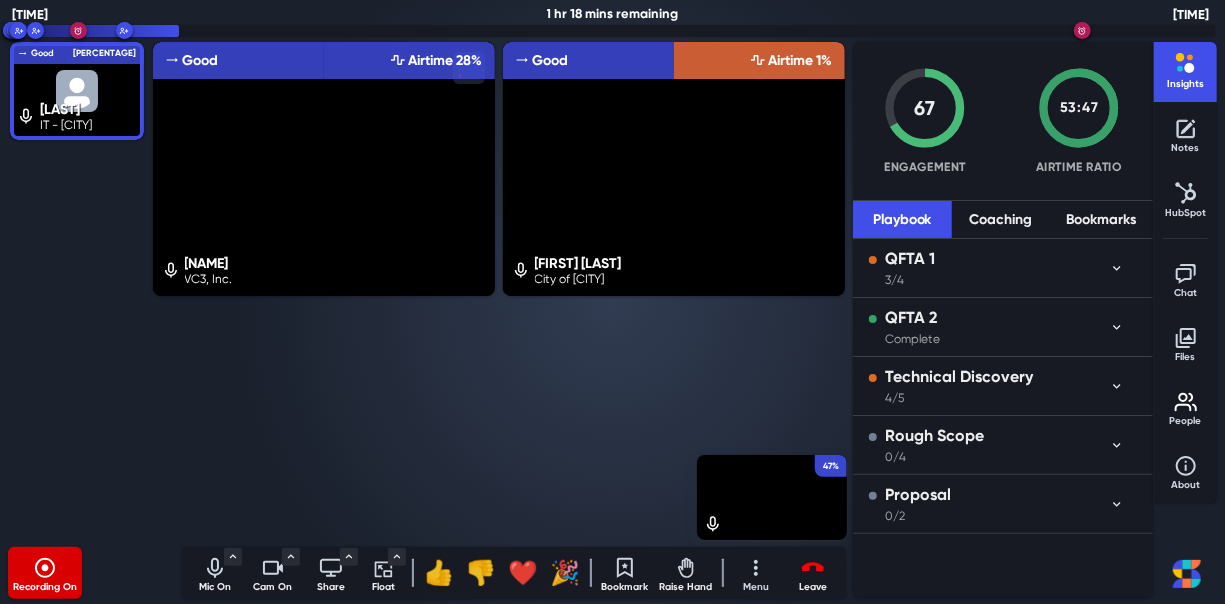 click 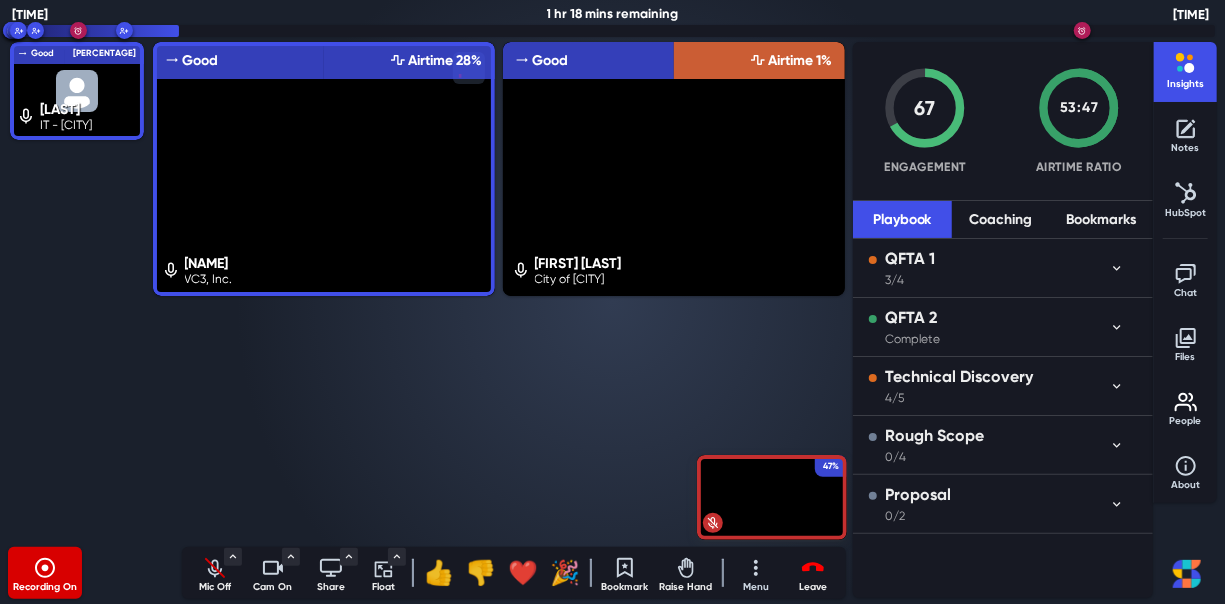 click on "[PERCENTAGE] [FIRST] [LAST] [COMPANY] ; Good   Engagement Airtime   [PERCENTAGE] [FIRST] [LAST] [CITY] of [CITY] Good   Engagement Airtime   [PERCENTAGE]" at bounding box center [498, 291] 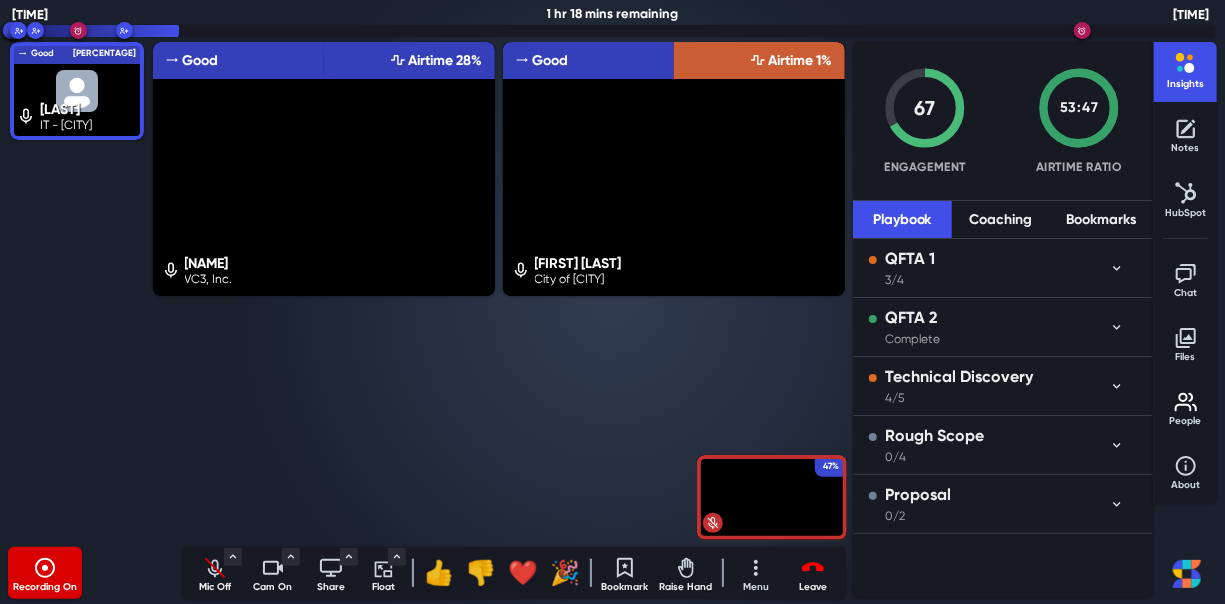 click on "[PERCENTAGE] [FIRST] [LAST], Inc. Good   Engagement Airtime   [PERCENTAGE] [FIRST] [LAST] City of Park Rapids Good   Engagement Airtime   [PERCENTAGE]" at bounding box center (498, 291) 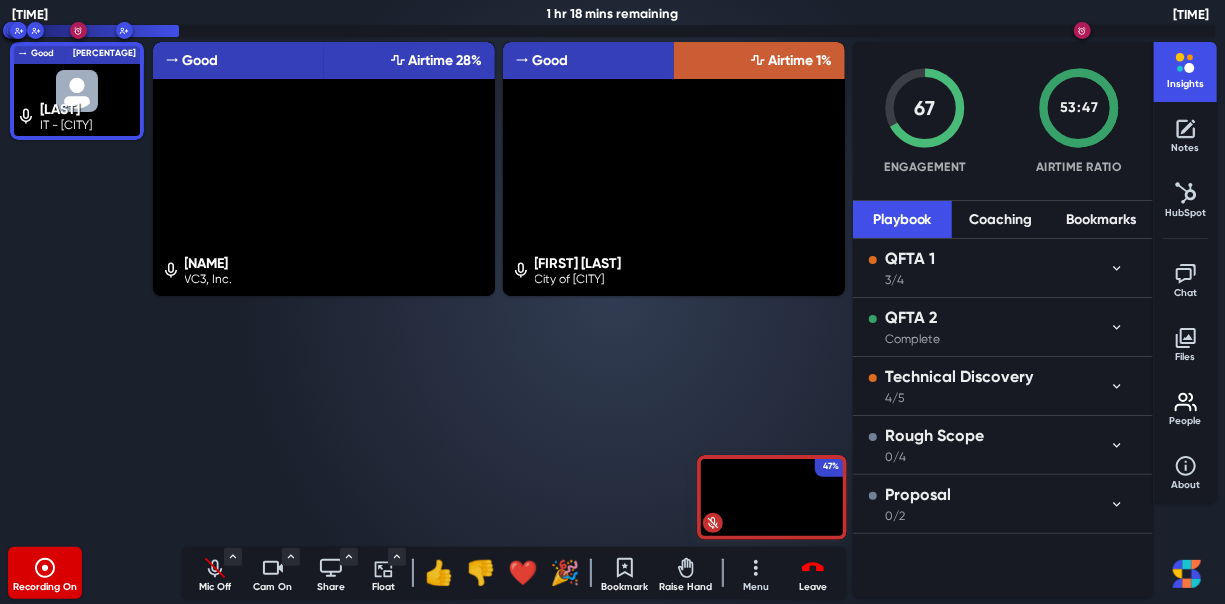 click on "[PERCENTAGE] [FIRST] [LAST], Inc. Good   Engagement Airtime   [PERCENTAGE] [FIRST] [LAST] City of Park Rapids Good   Engagement Airtime   [PERCENTAGE]" at bounding box center [498, 291] 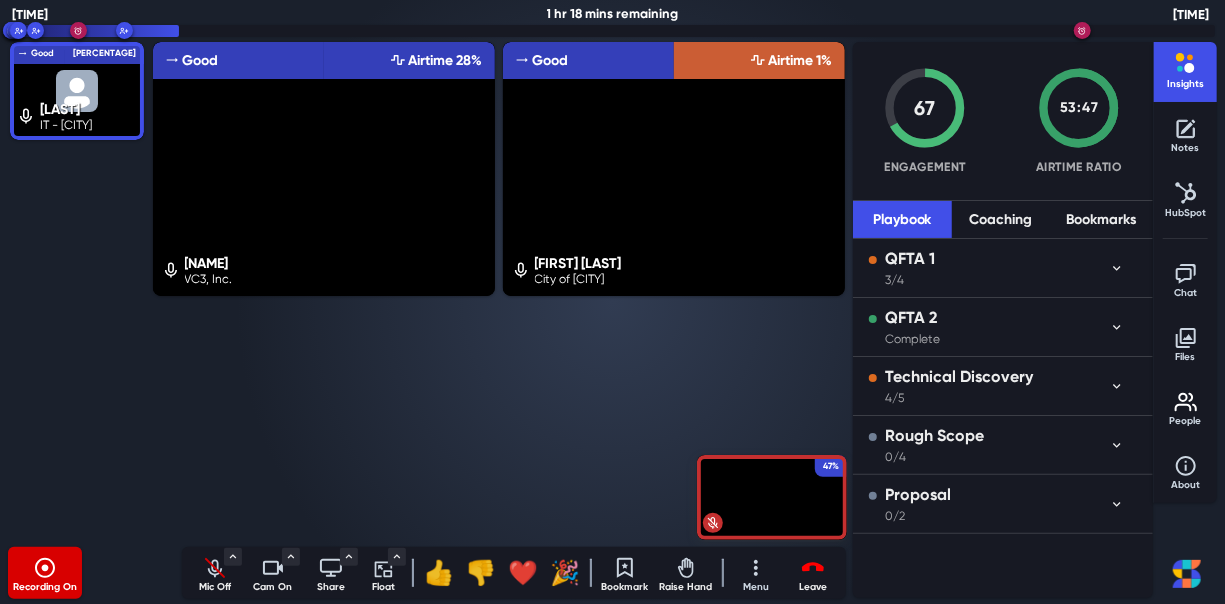 click on "[PERCENTAGE] [FIRST] [LAST], Inc. Good   Engagement Airtime   [PERCENTAGE] [FIRST] [LAST] City of Park Rapids Good   Engagement Airtime   [PERCENTAGE]" at bounding box center (498, 291) 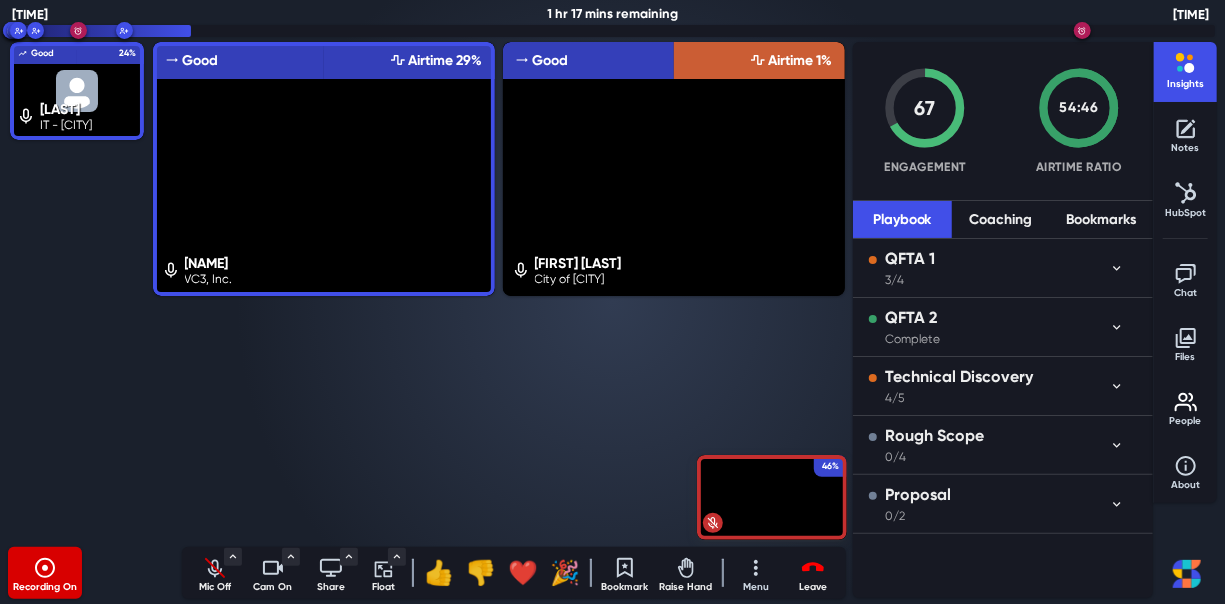 click on "Cam On" at bounding box center [273, 587] 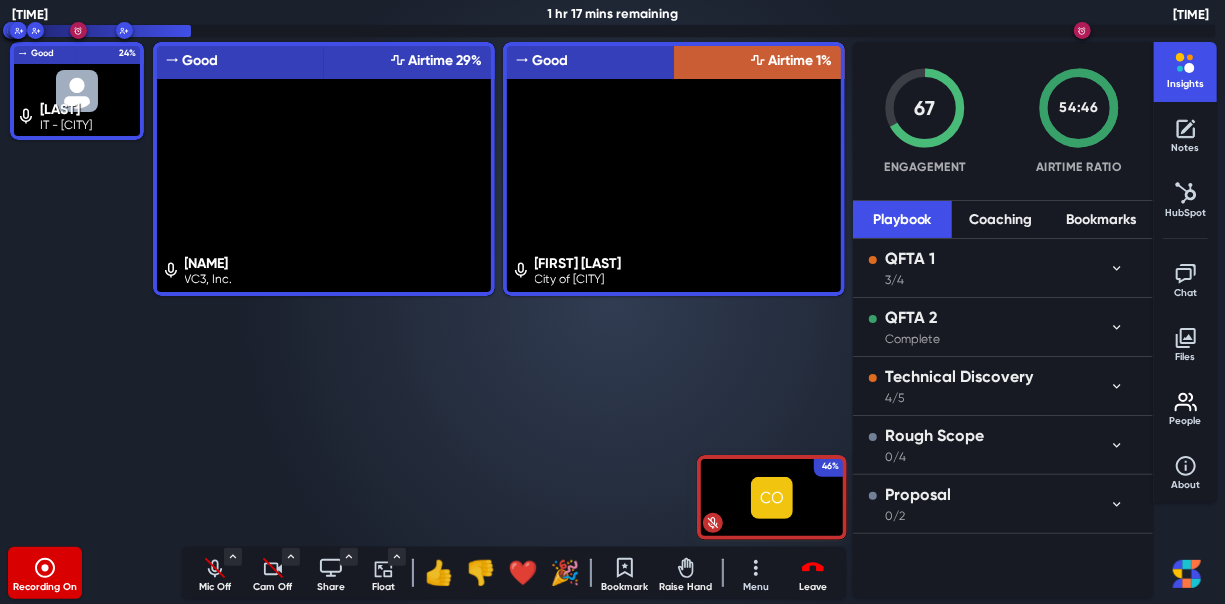 click on "[PERCENTAGE] [FIRST] [LAST] [COMPANY] Good   Engagement Airtime   [PERCENTAGE] [FIRST] [LAST] [CITY] of [CITY] Good   Engagement Airtime   [PERCENTAGE]" at bounding box center [498, 291] 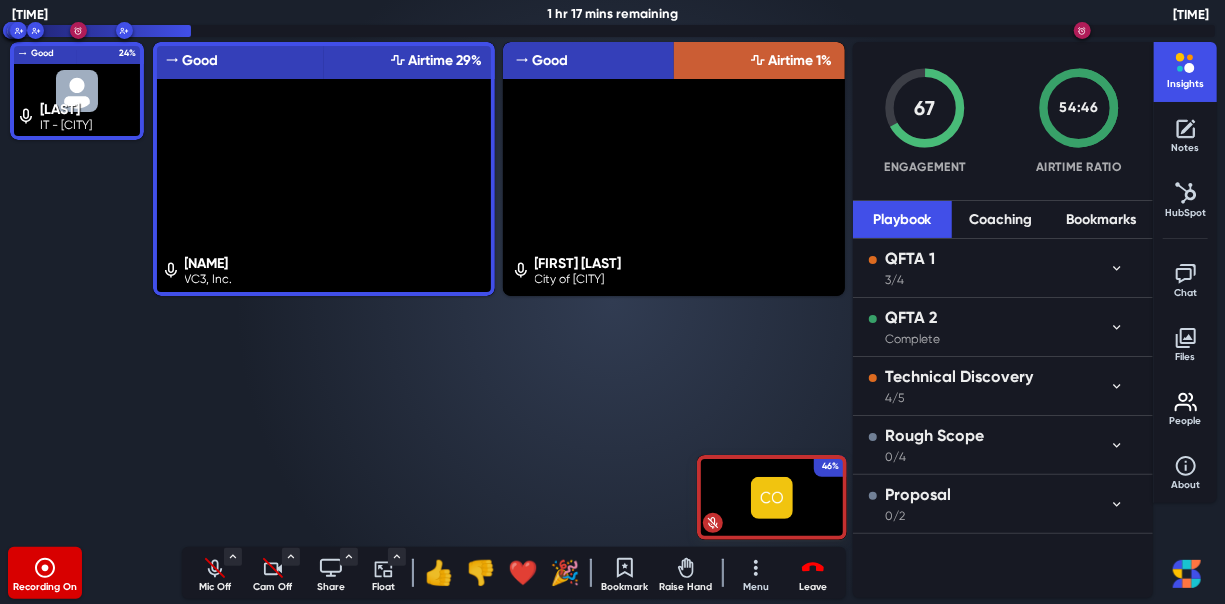 click 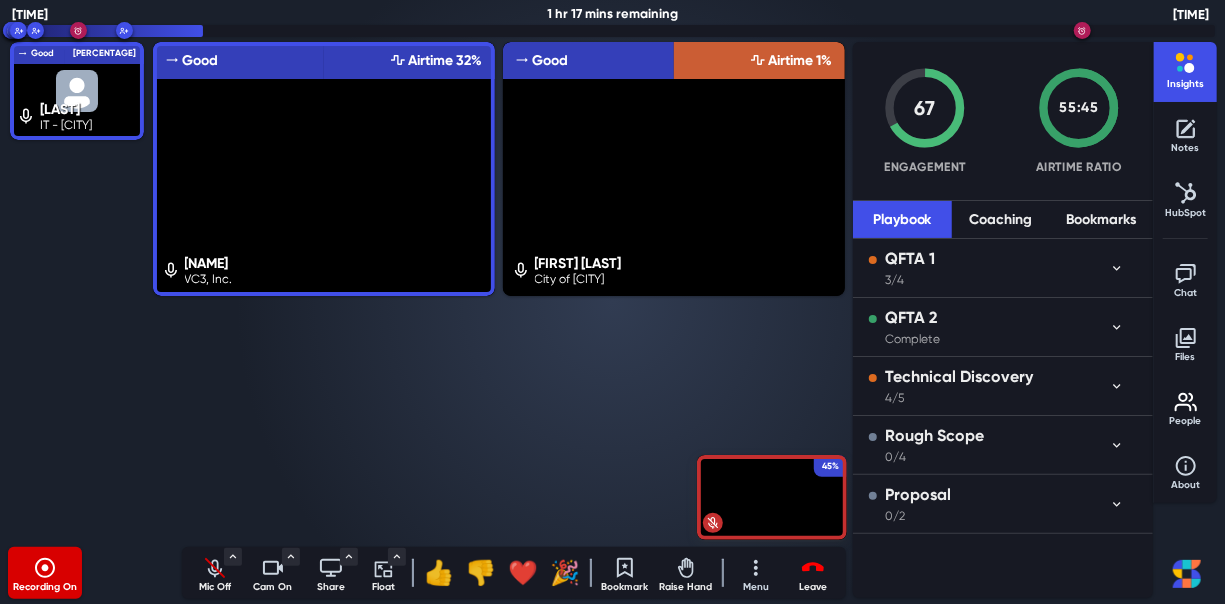 click on "[PERCENTAGE] [FIRST] [LAST] [COMPANY] Good   Engagement Airtime   [PERCENTAGE] [FIRST] [LAST] [CITY] of [CITY] Good   Engagement Airtime   [PERCENTAGE]" at bounding box center (498, 291) 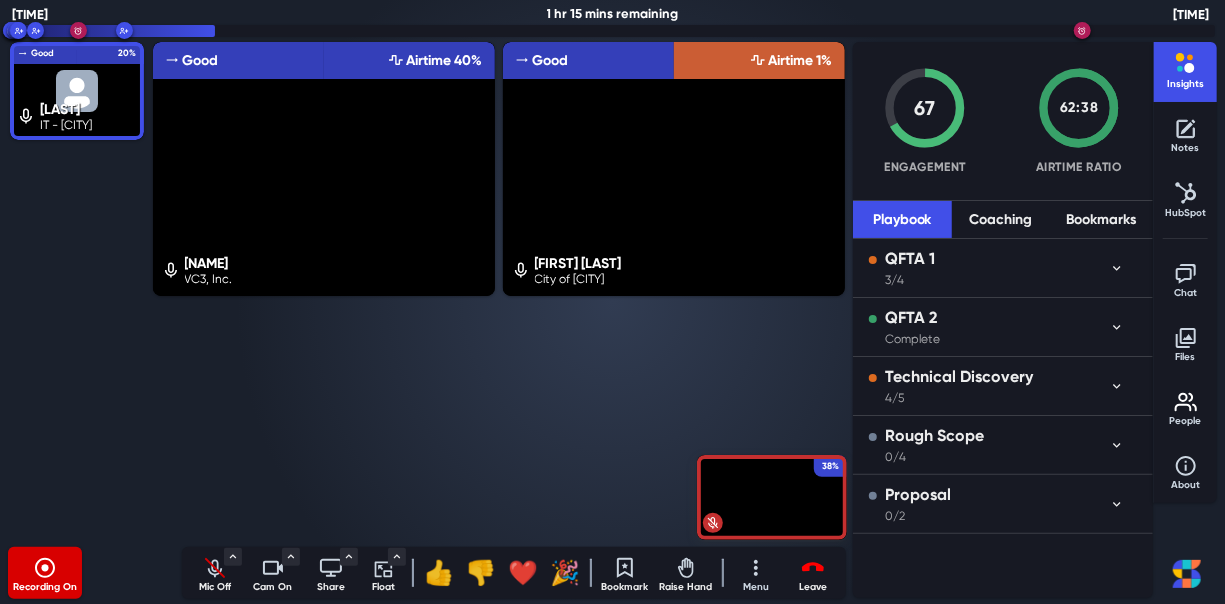 click 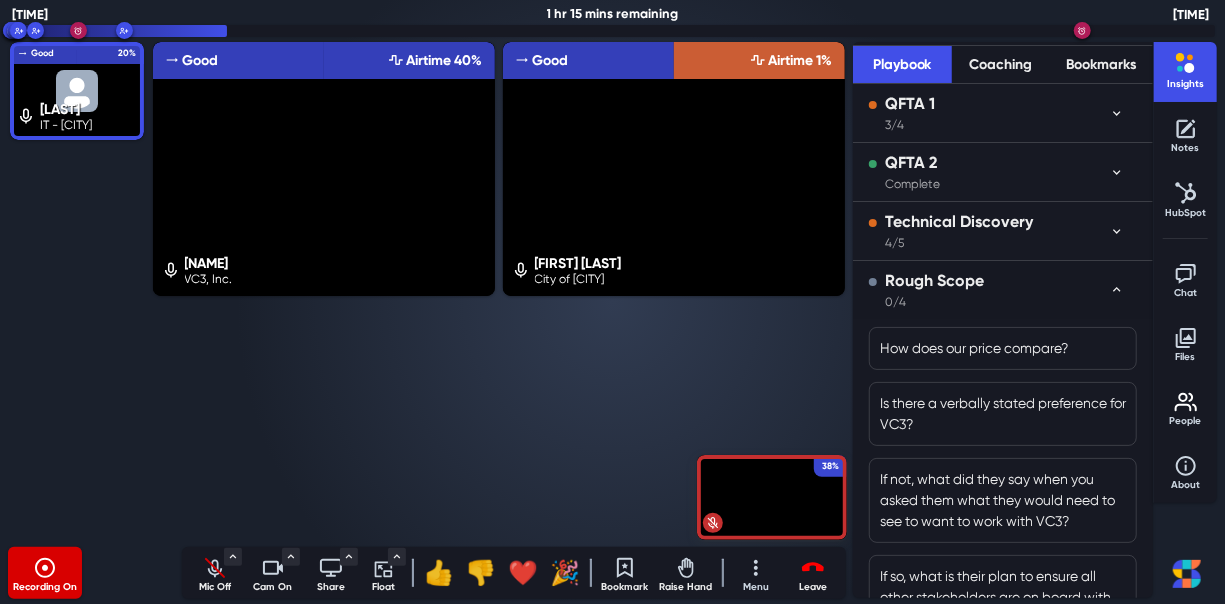 scroll, scrollTop: 94, scrollLeft: 0, axis: vertical 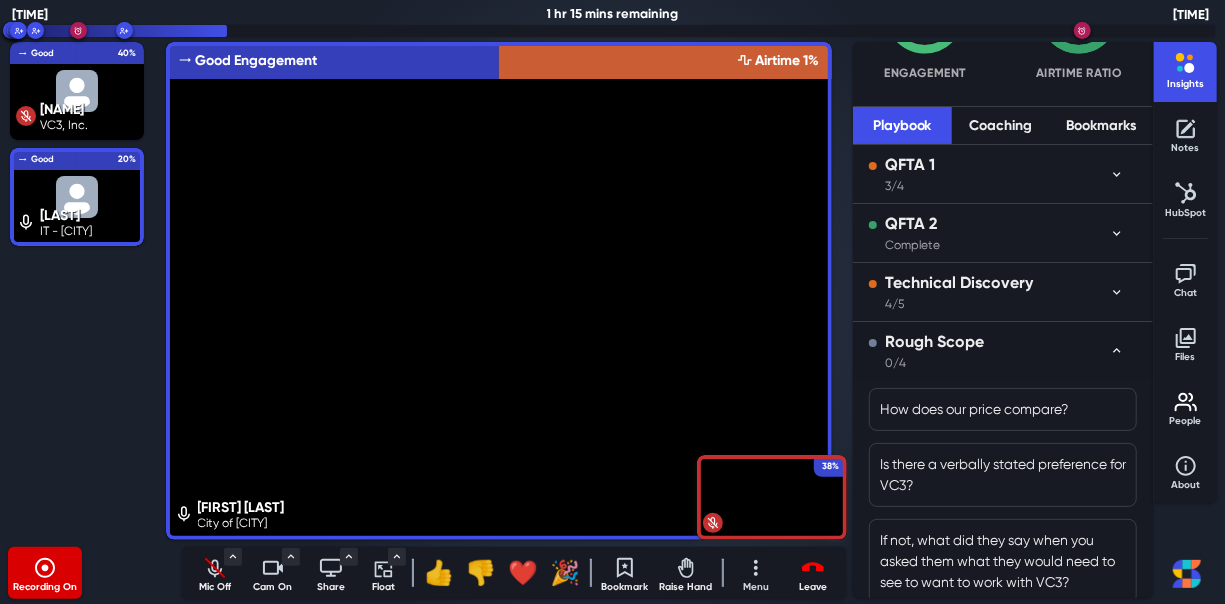click 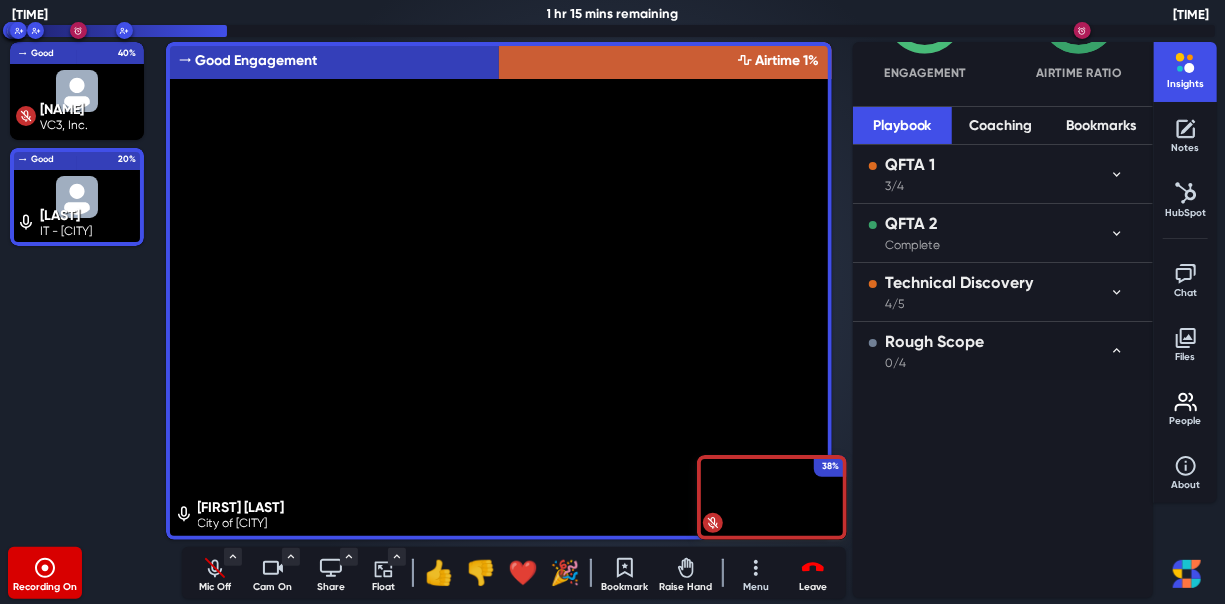 scroll, scrollTop: 0, scrollLeft: 0, axis: both 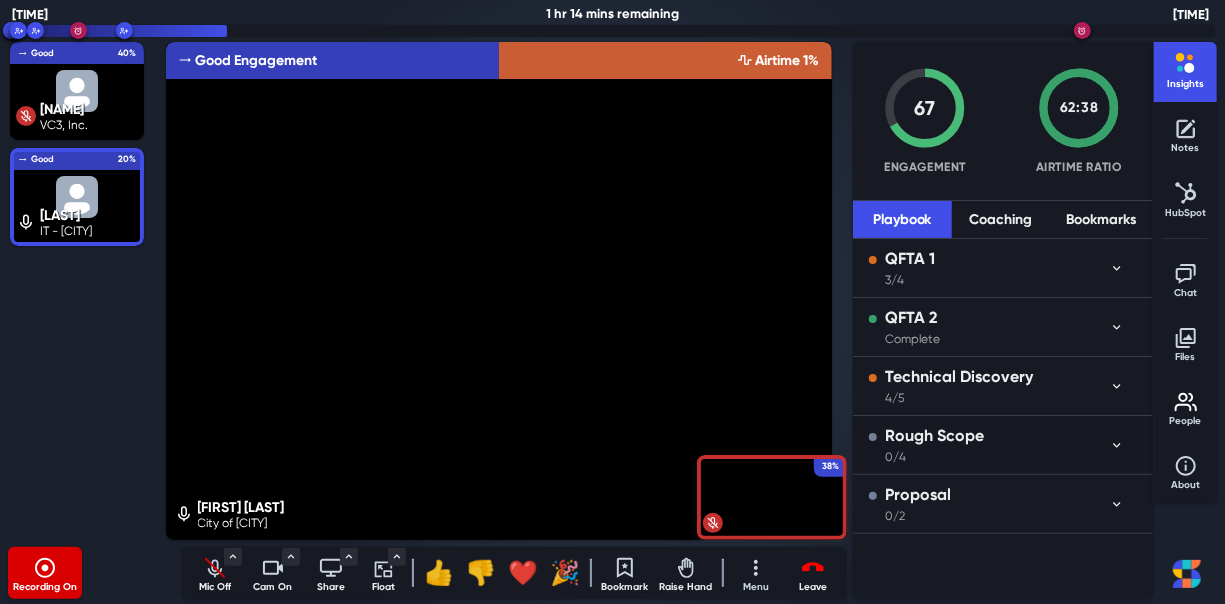 click on "Mic Off" at bounding box center [215, 587] 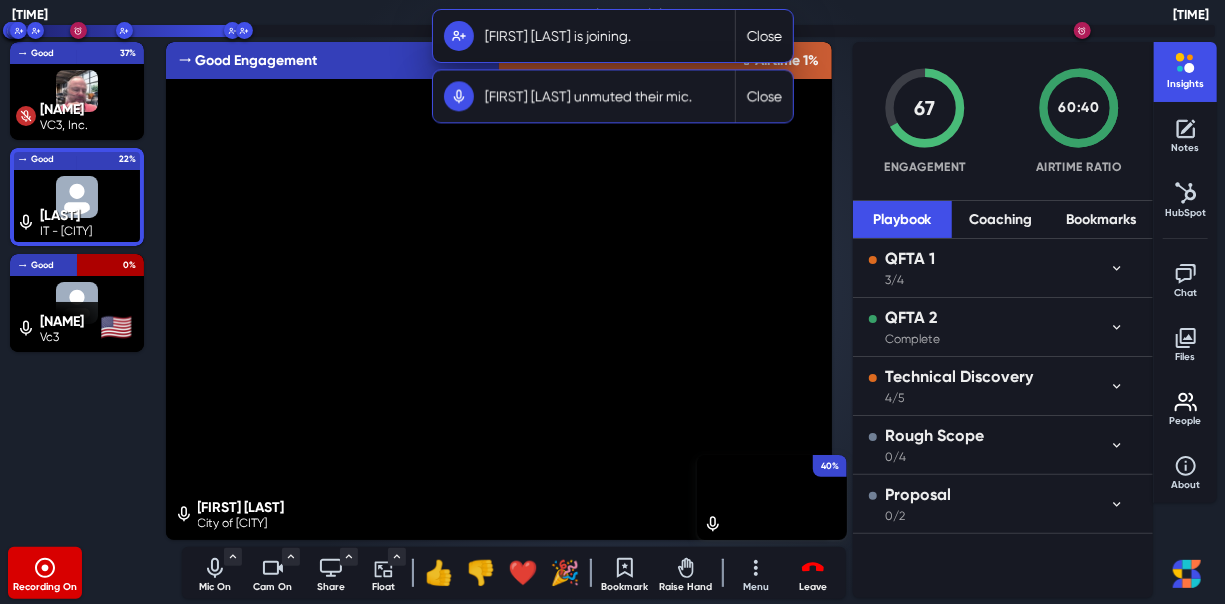 click on "Close" at bounding box center (763, 36) 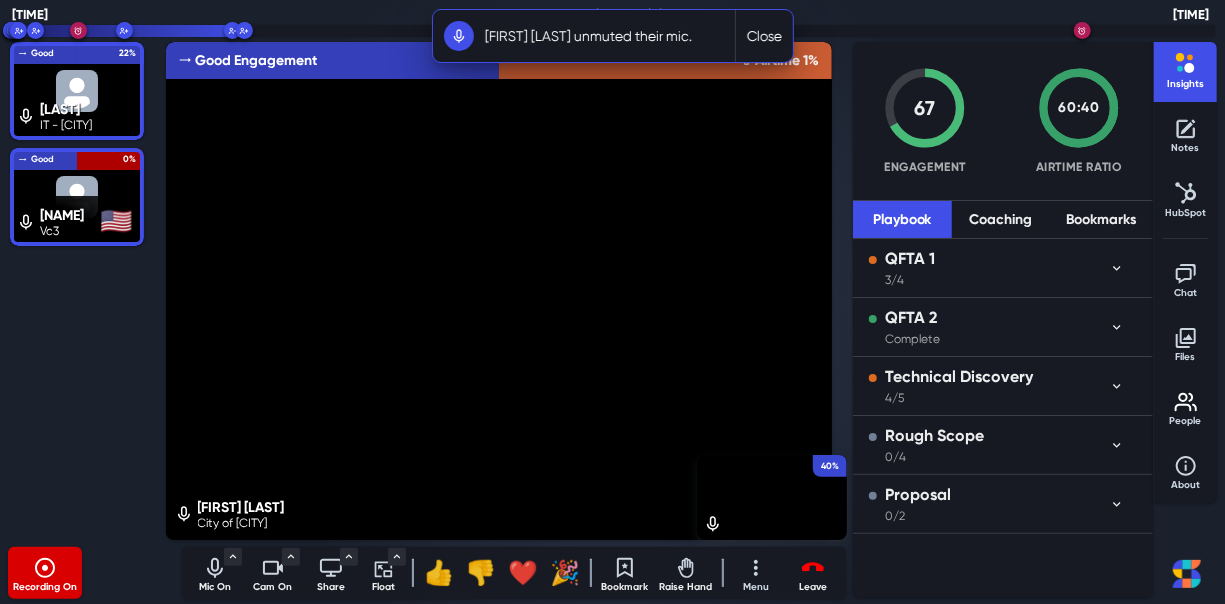 click on "Close" at bounding box center (763, 36) 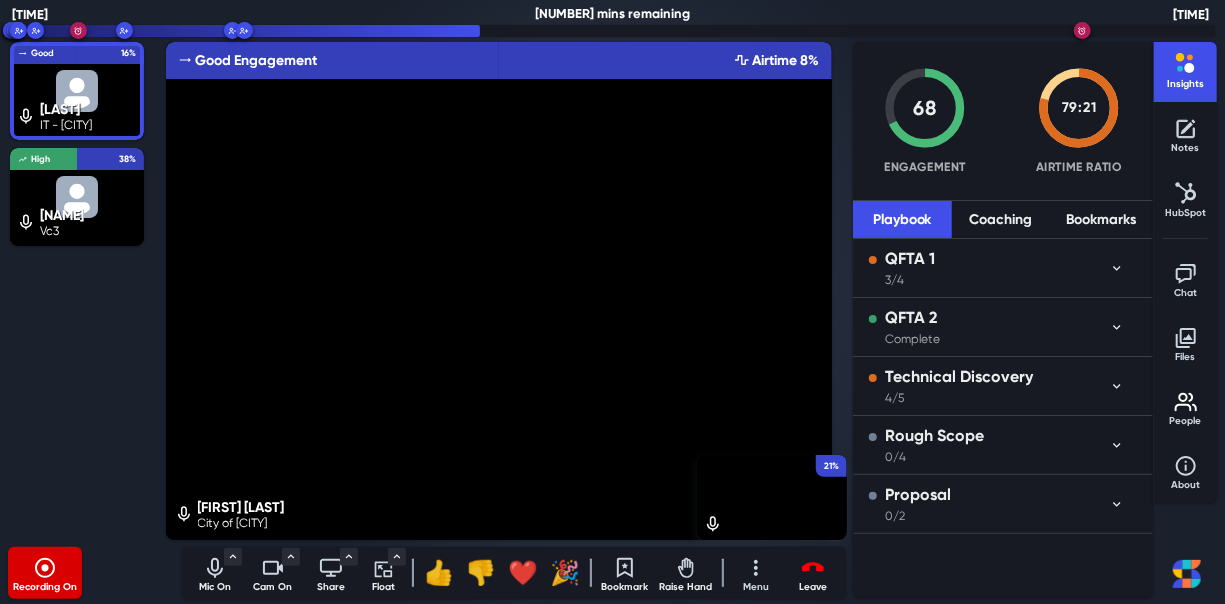 click on "Mic On" at bounding box center [215, 587] 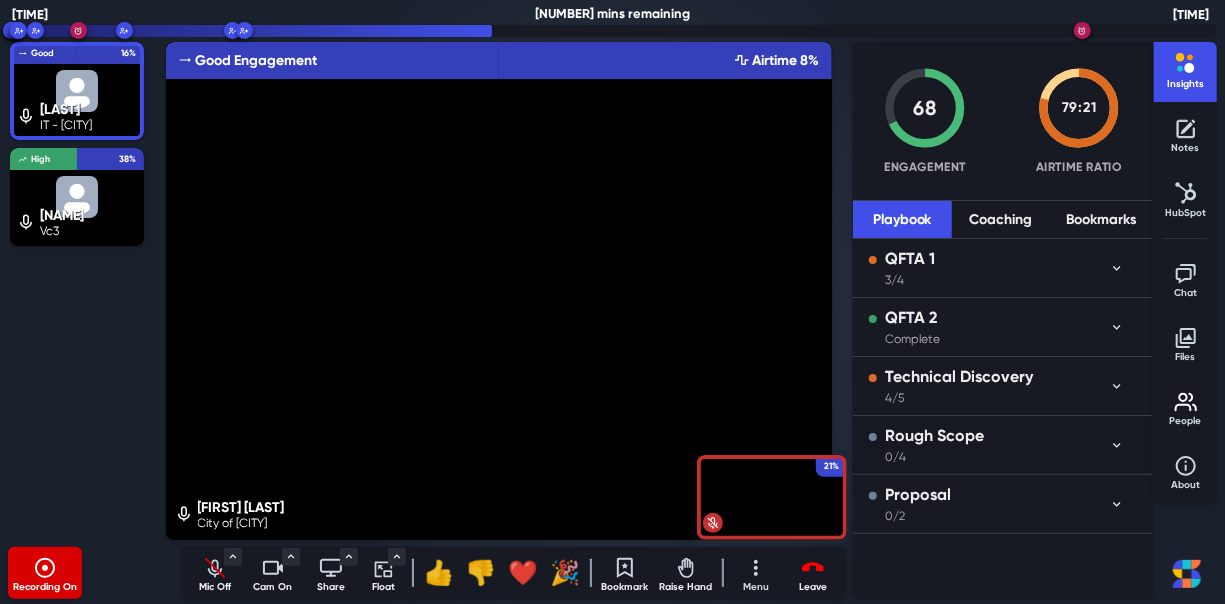 click on "Cam On" at bounding box center (273, 587) 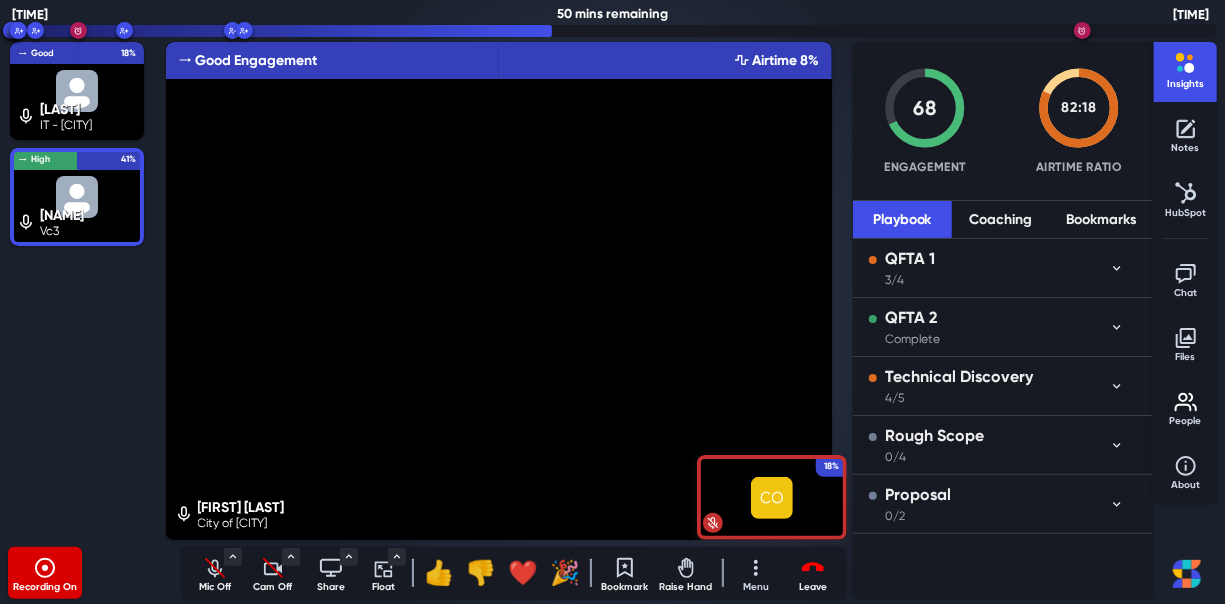 drag, startPoint x: 281, startPoint y: 582, endPoint x: 275, endPoint y: 591, distance: 10.816654 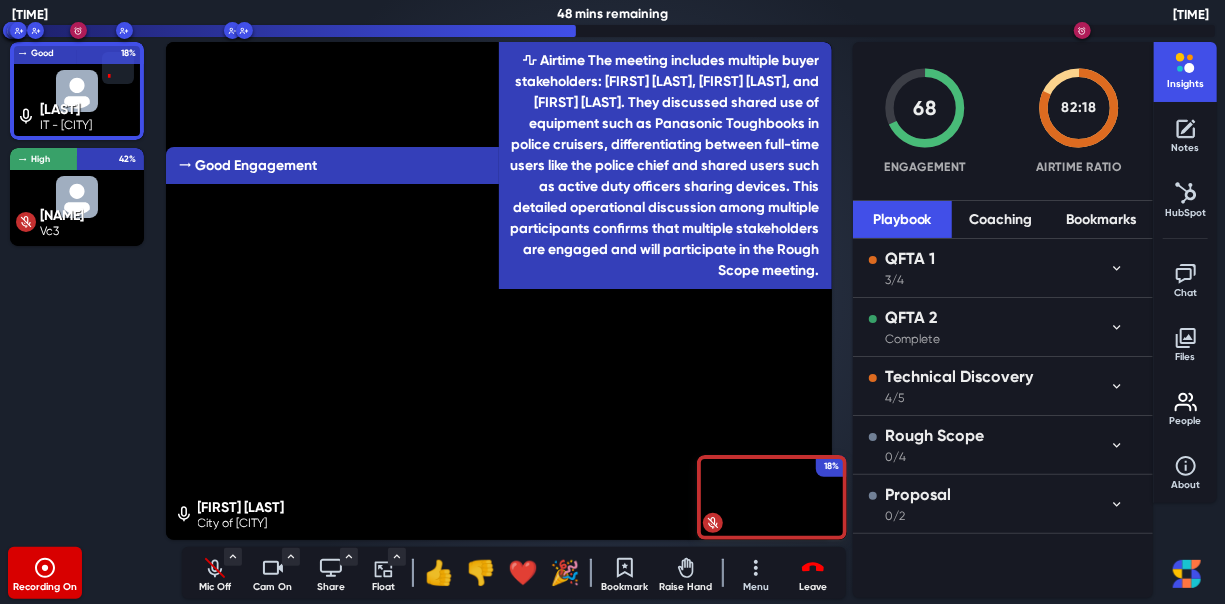 click on "Mic Off" at bounding box center [215, 587] 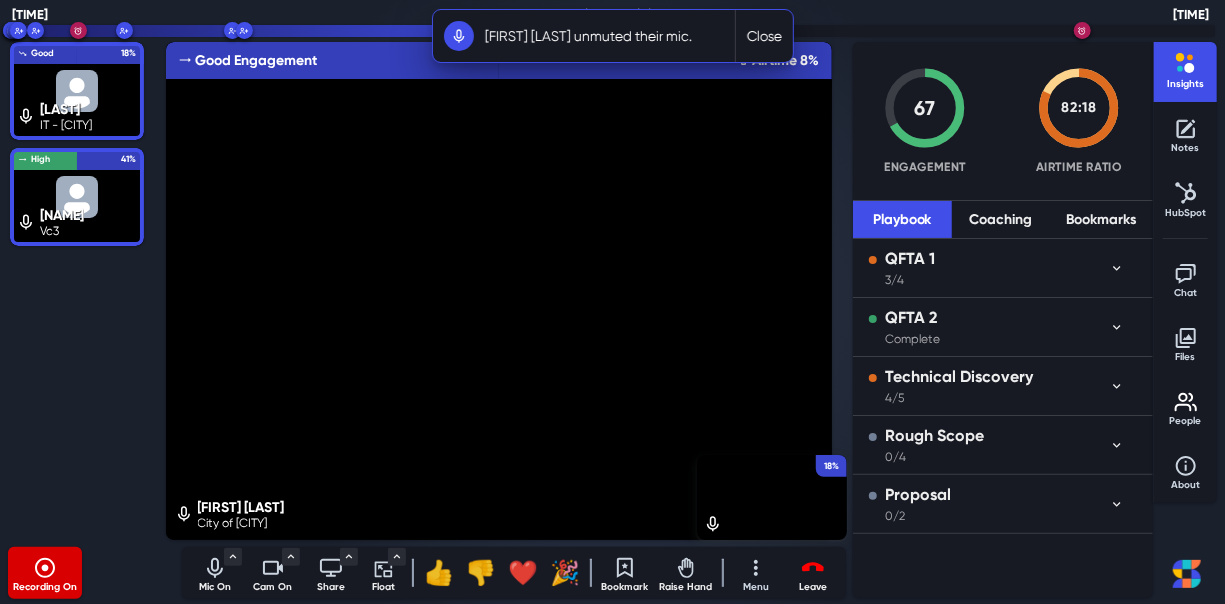 click on "[FIRST] [LAST] [COMPANY] Good   Engagement Airtime   [PERCENTAGE] [FIRST] [LAST] [COMPANY] High   Engagement Airtime   [PERCENTAGE]" at bounding box center (77, 291) 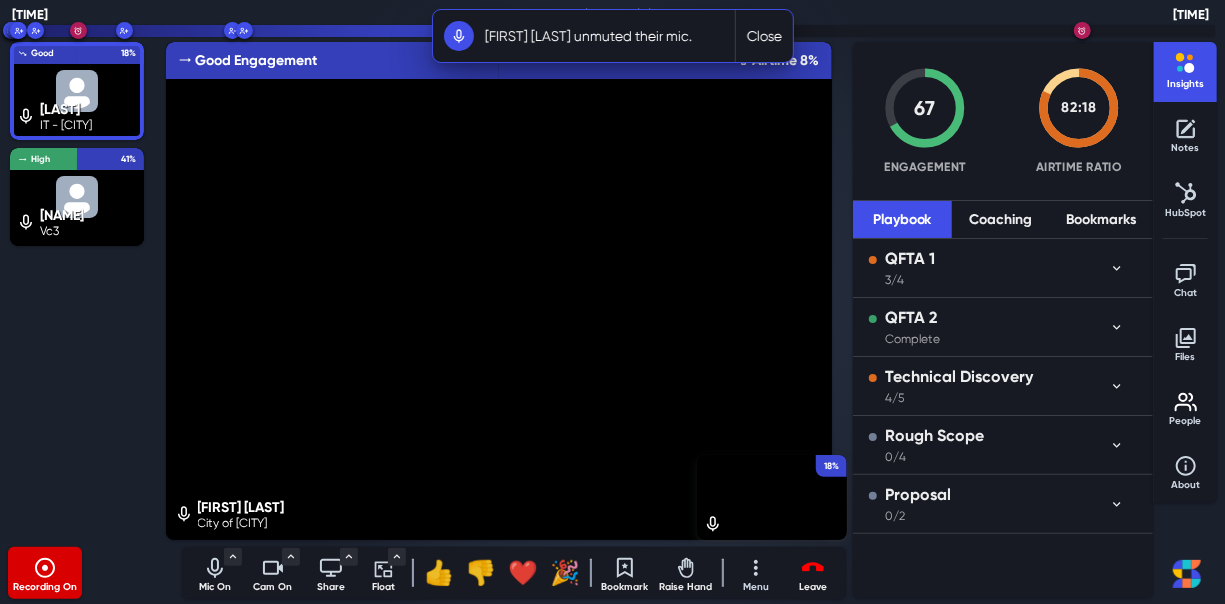click on "[FIRST] [LAST] [COMPANY] Good   Engagement Airtime   [PERCENTAGE] [FIRST] [LAST] [COMPANY] High   Engagement Airtime   [PERCENTAGE]" at bounding box center (77, 291) 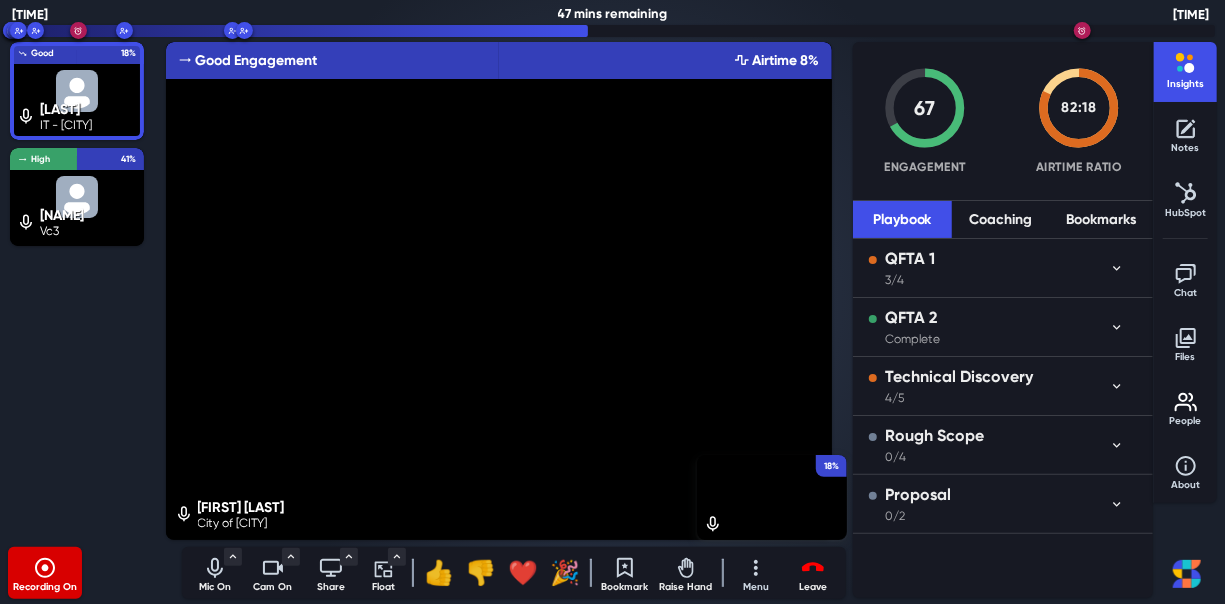 click 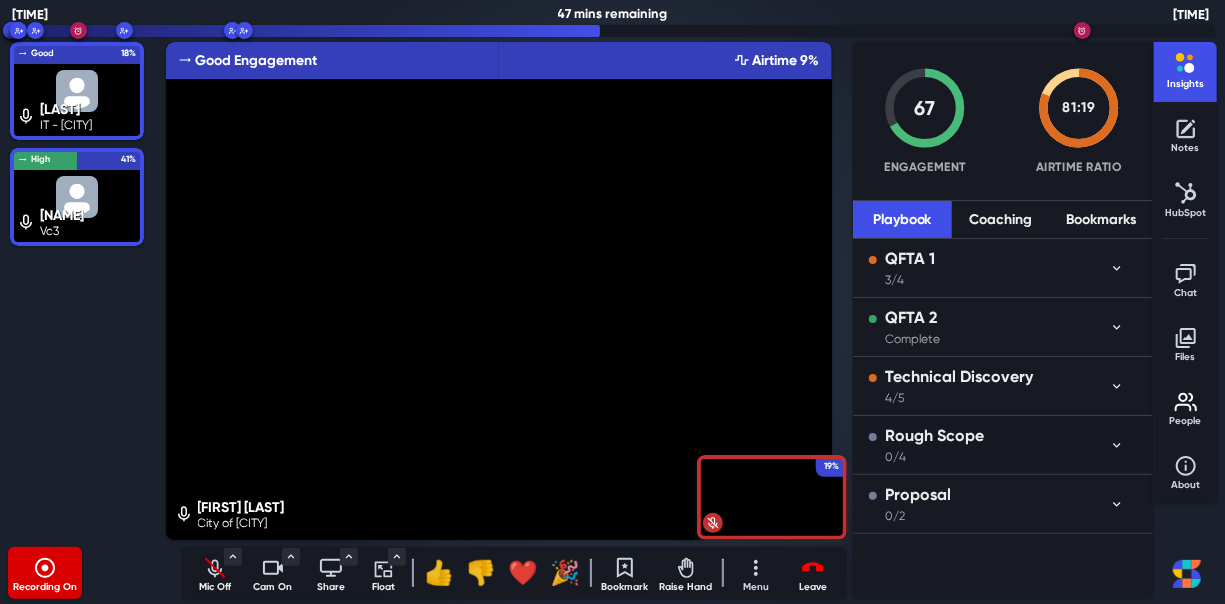 click on "[FIRST] [LAST] [COMPANY] Good   Engagement Airtime   [PERCENTAGE] [FIRST] [LAST] [COMPANY] High   Engagement Airtime   [PERCENTAGE]" at bounding box center [77, 291] 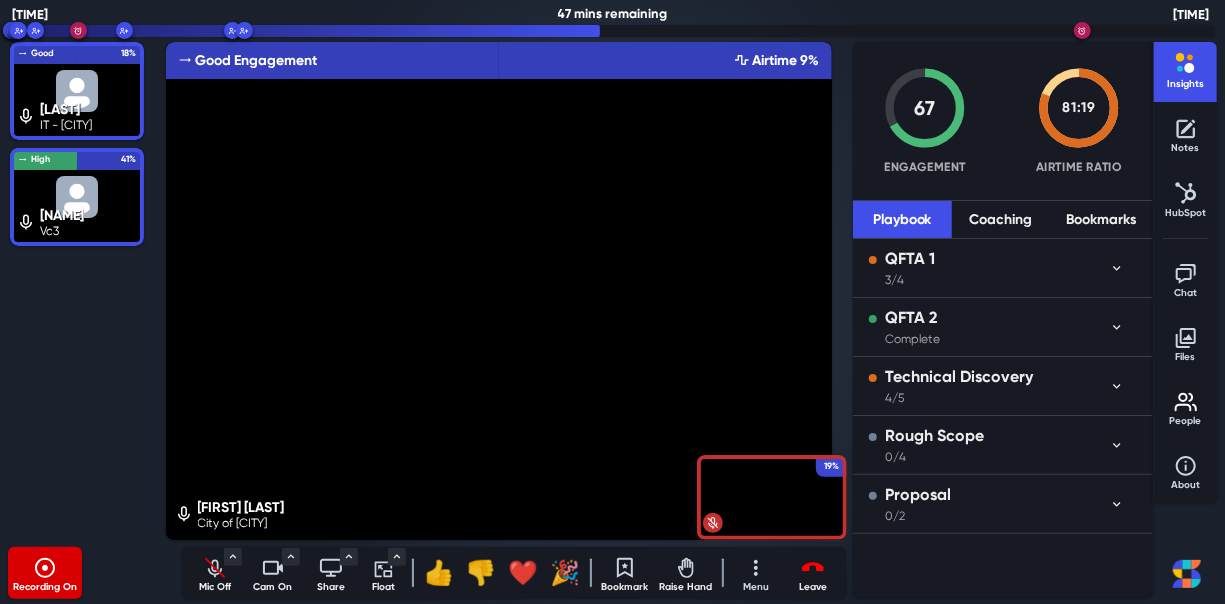 click on "Mic Off" at bounding box center [215, 587] 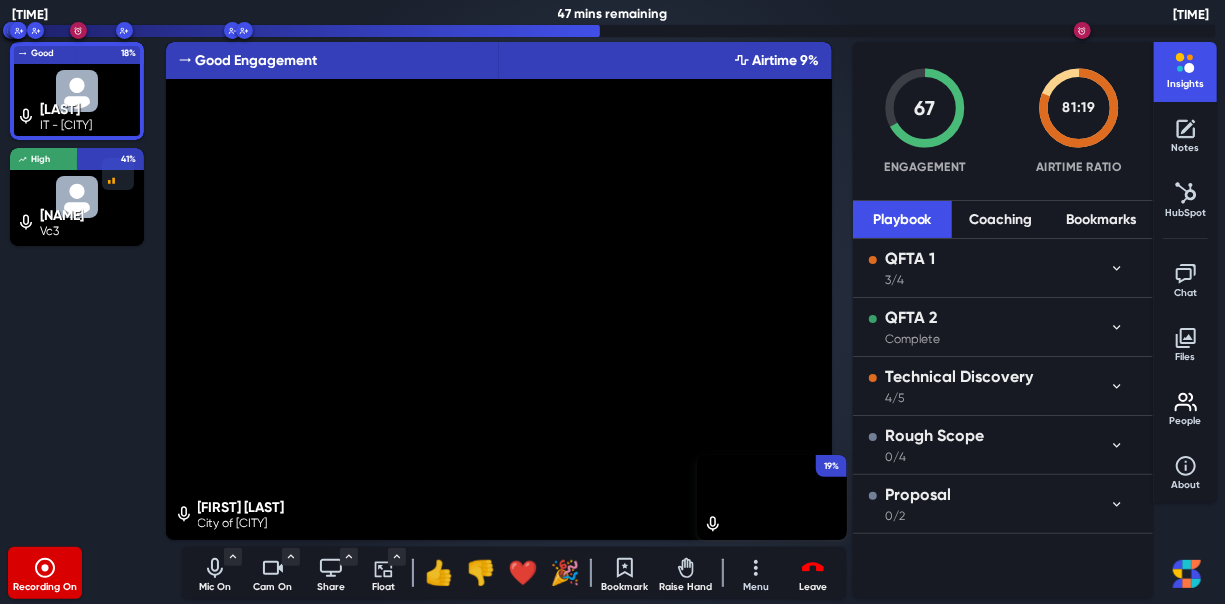 click 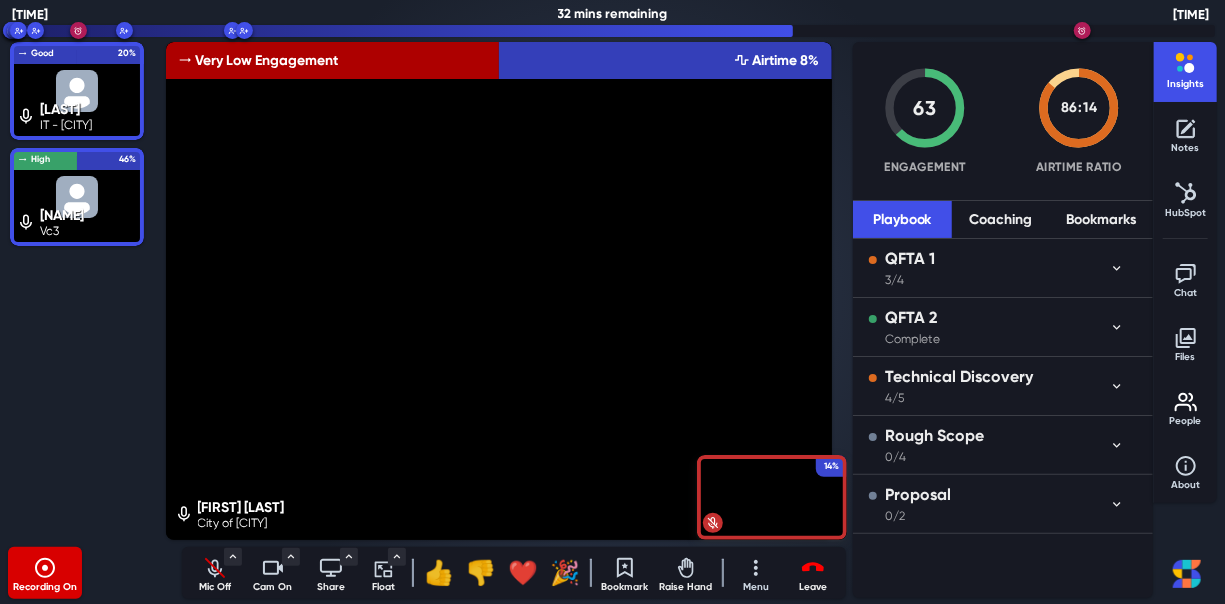 click on "[FIRST] [LAST] IT - City of Park Rapids Good   Engagement Airtime   20% [FIRST] [LAST] Vc3 High   Engagement Airtime   46%" at bounding box center [77, 291] 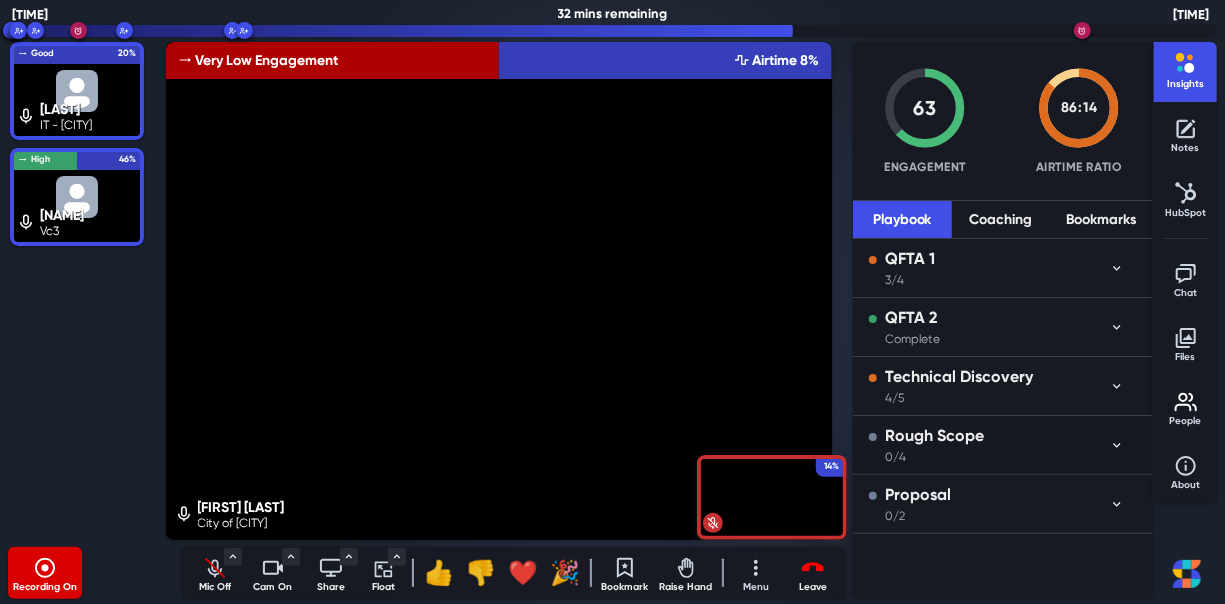 click on "Mic Off" at bounding box center (215, 587) 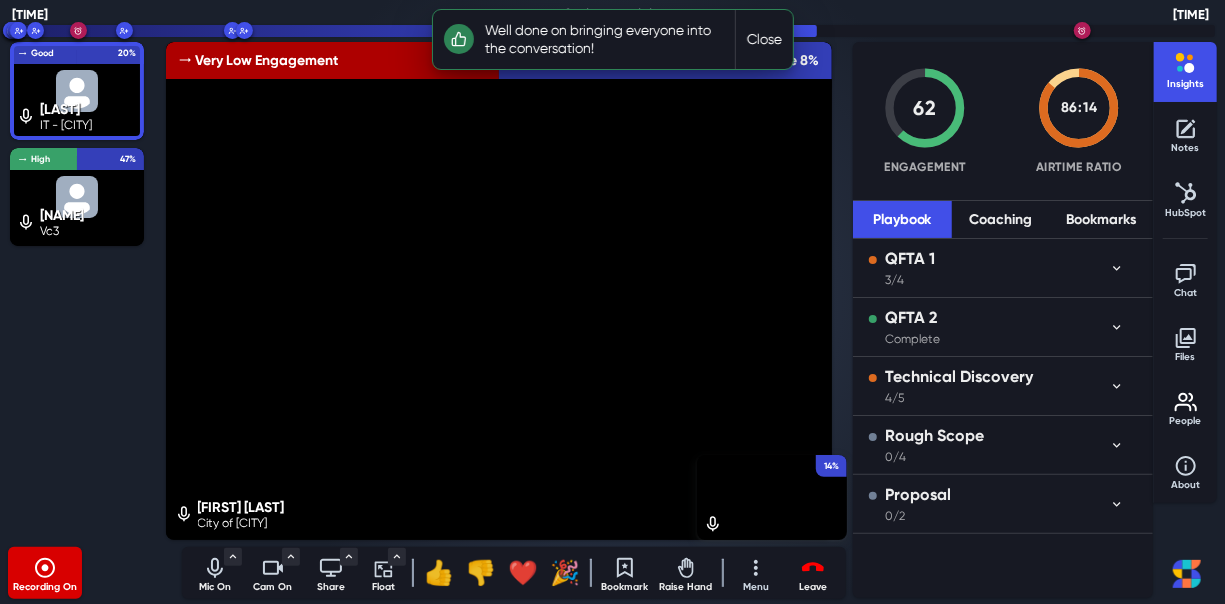 click on "Close" at bounding box center [763, 39] 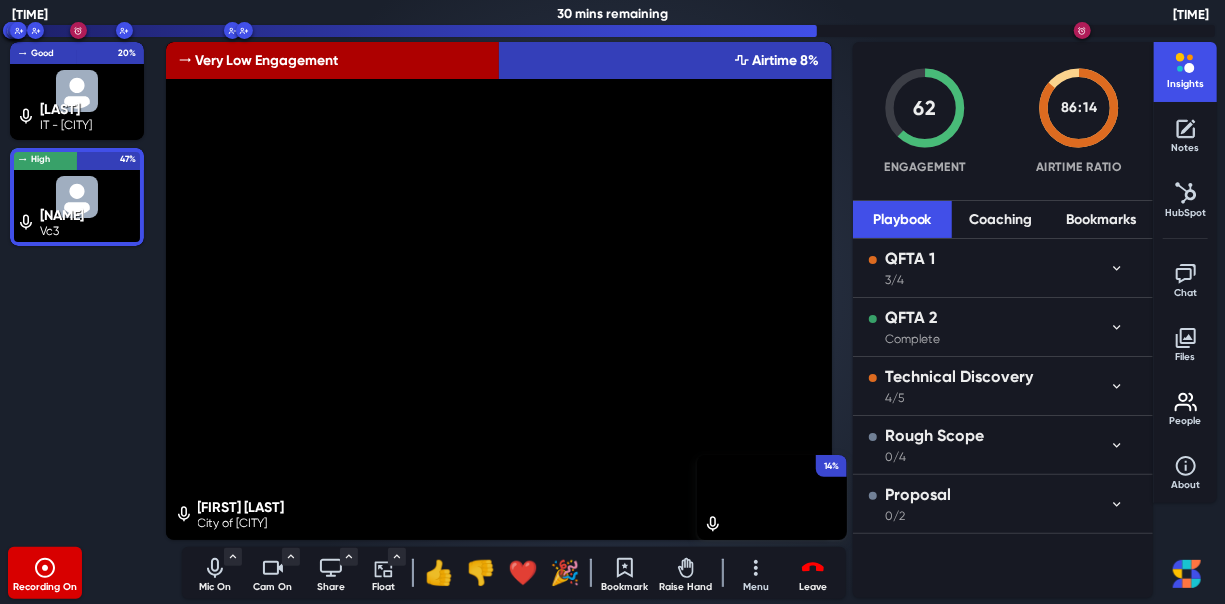 click 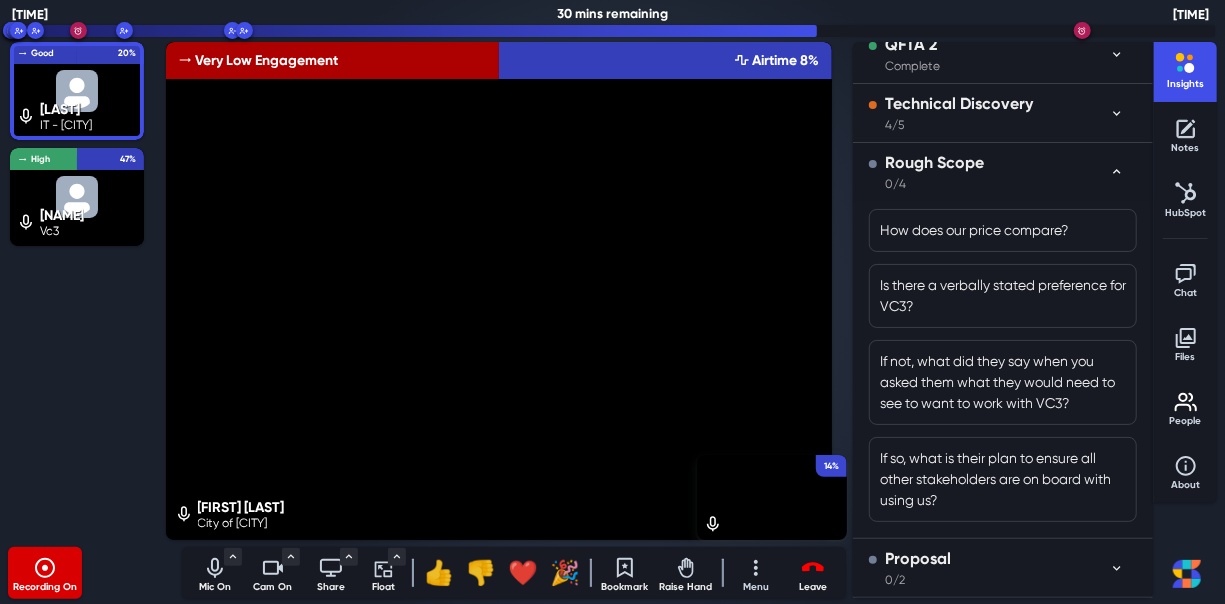scroll, scrollTop: 283, scrollLeft: 0, axis: vertical 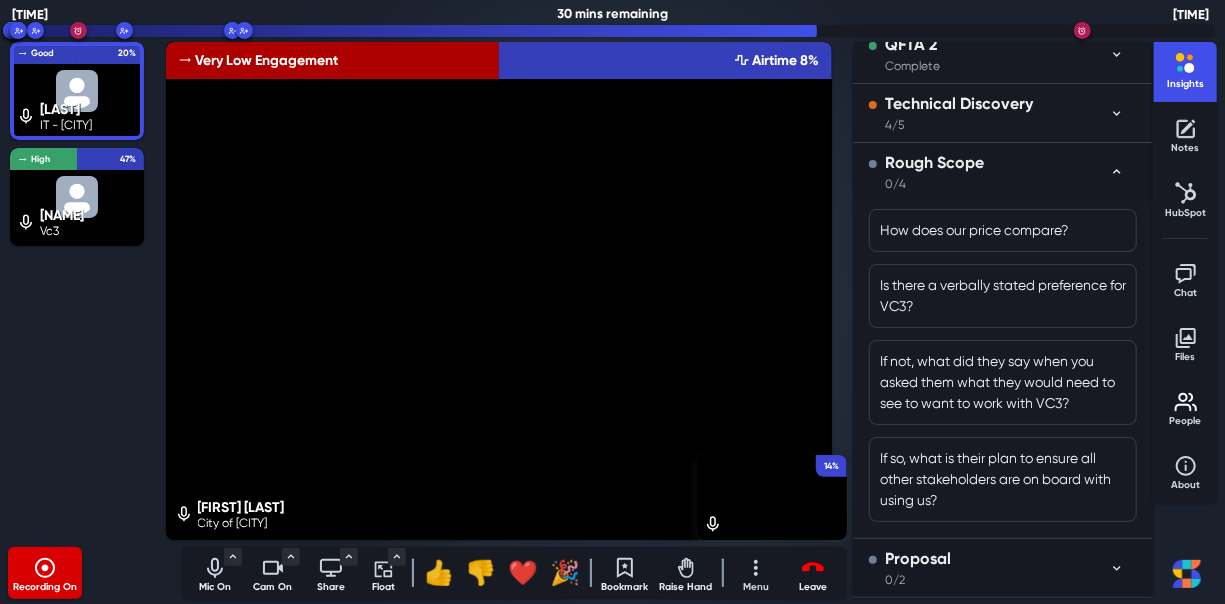 click 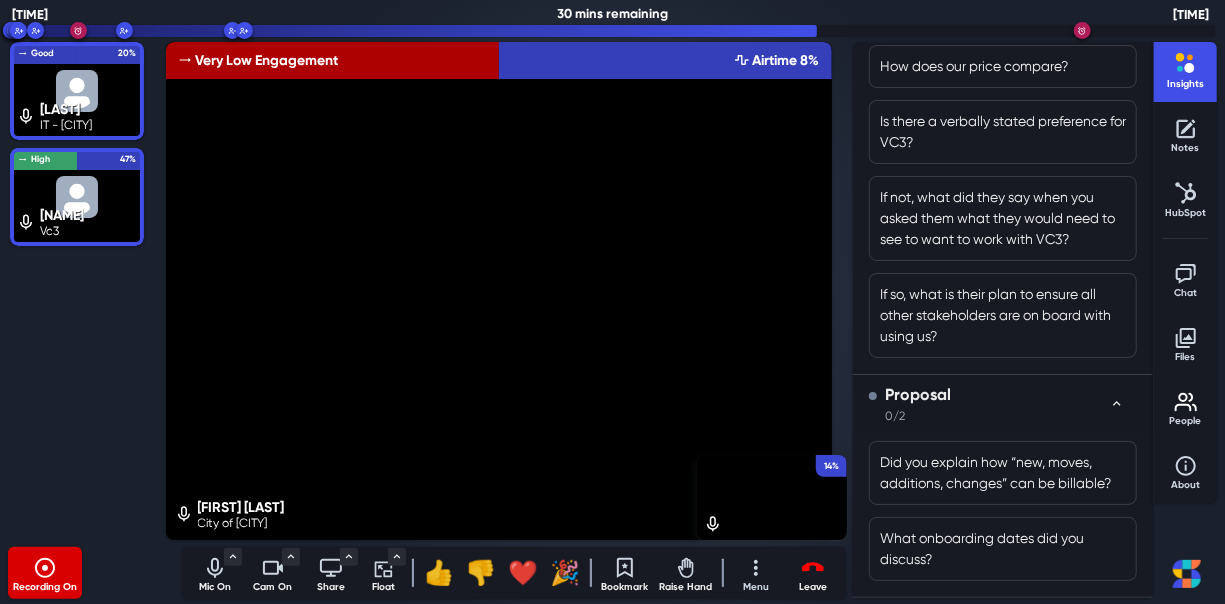 scroll, scrollTop: 467, scrollLeft: 0, axis: vertical 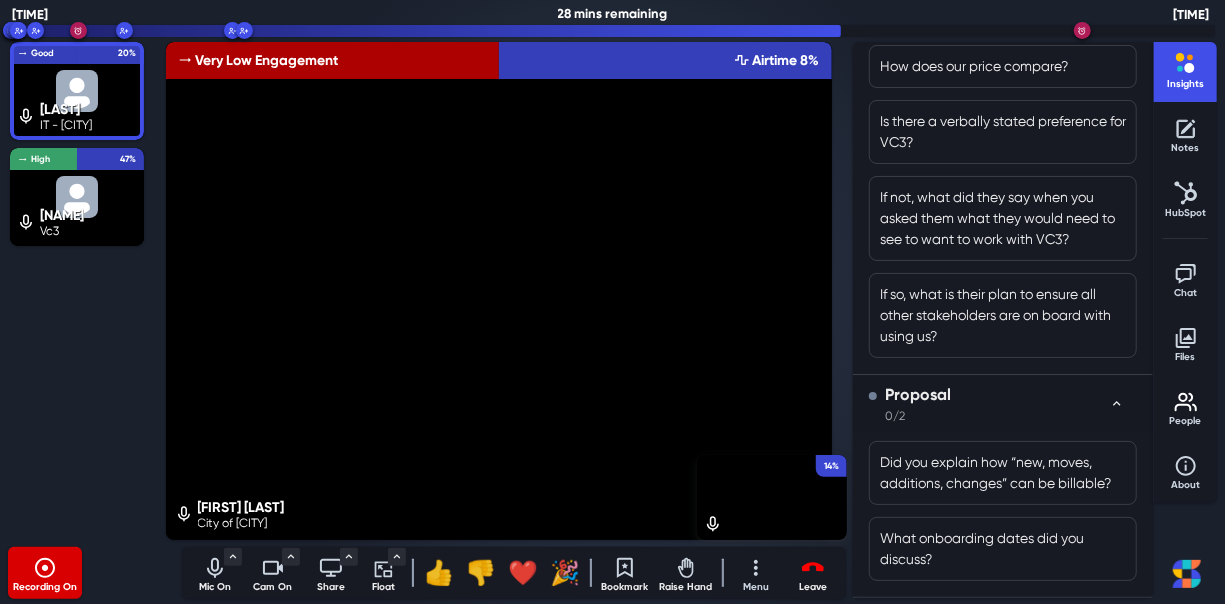 click 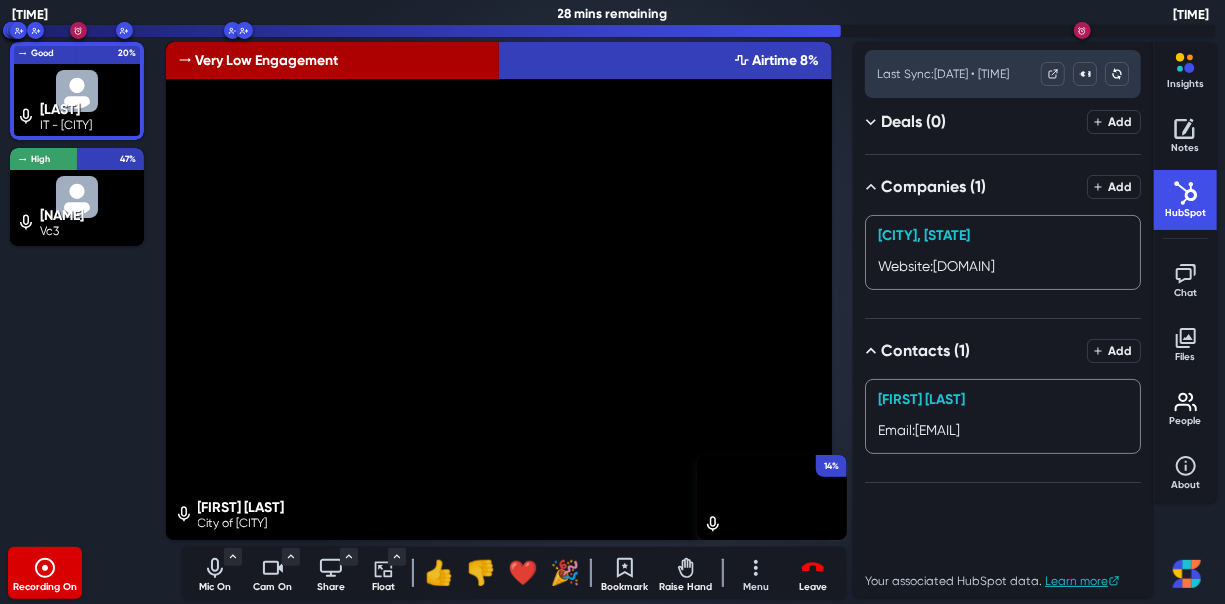 click on "Notes" at bounding box center (1186, 148) 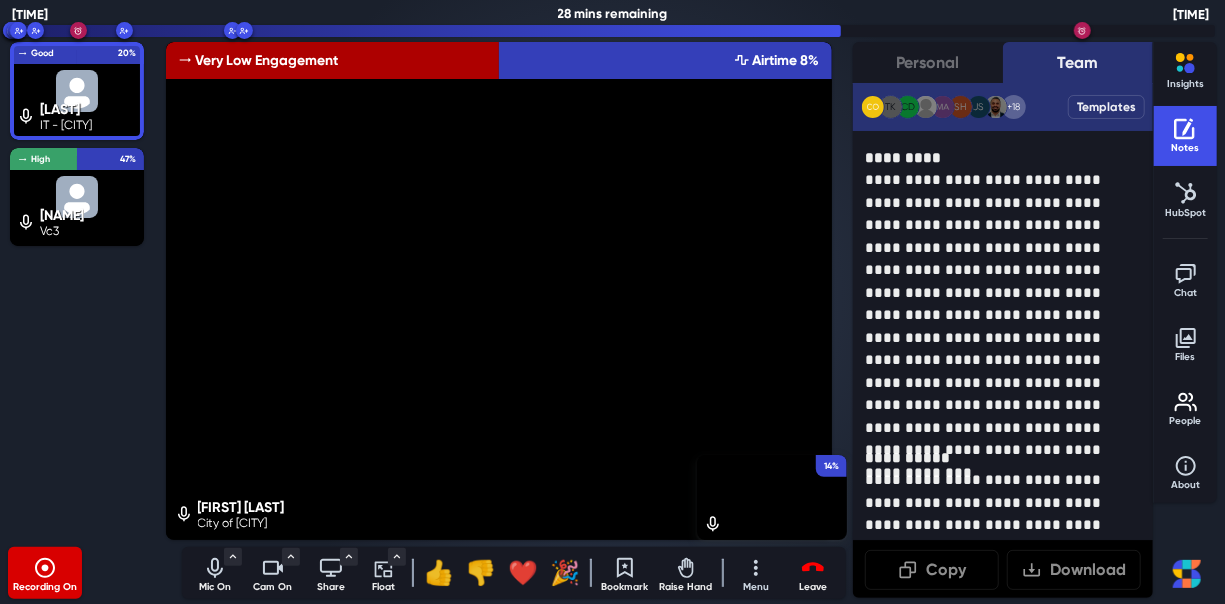 click at bounding box center [1186, 65] 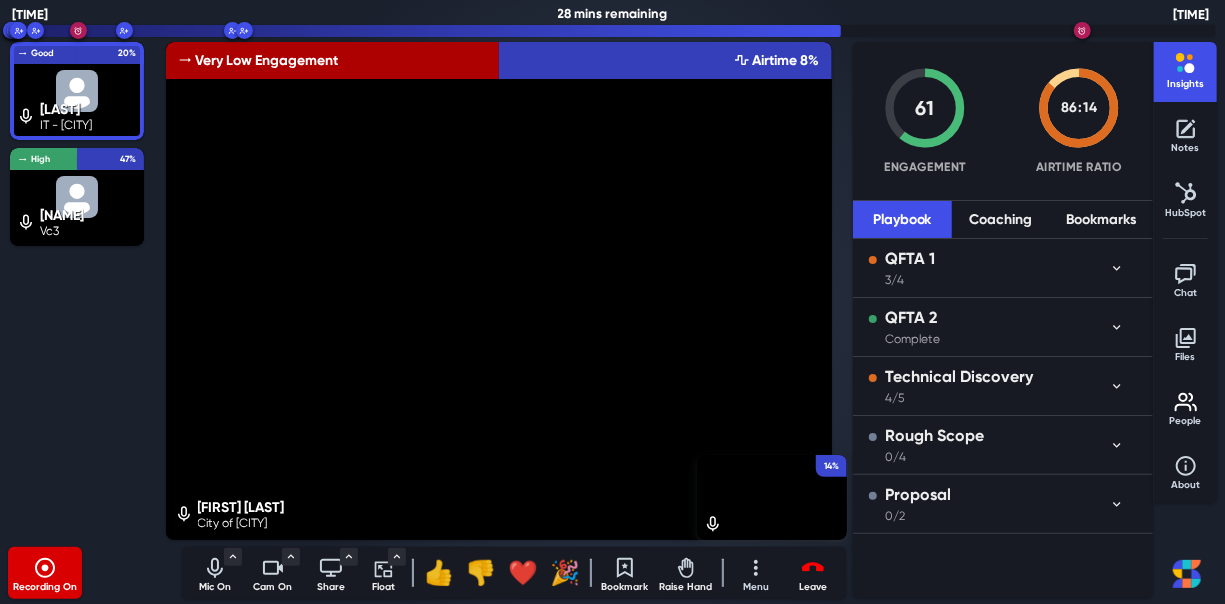 click 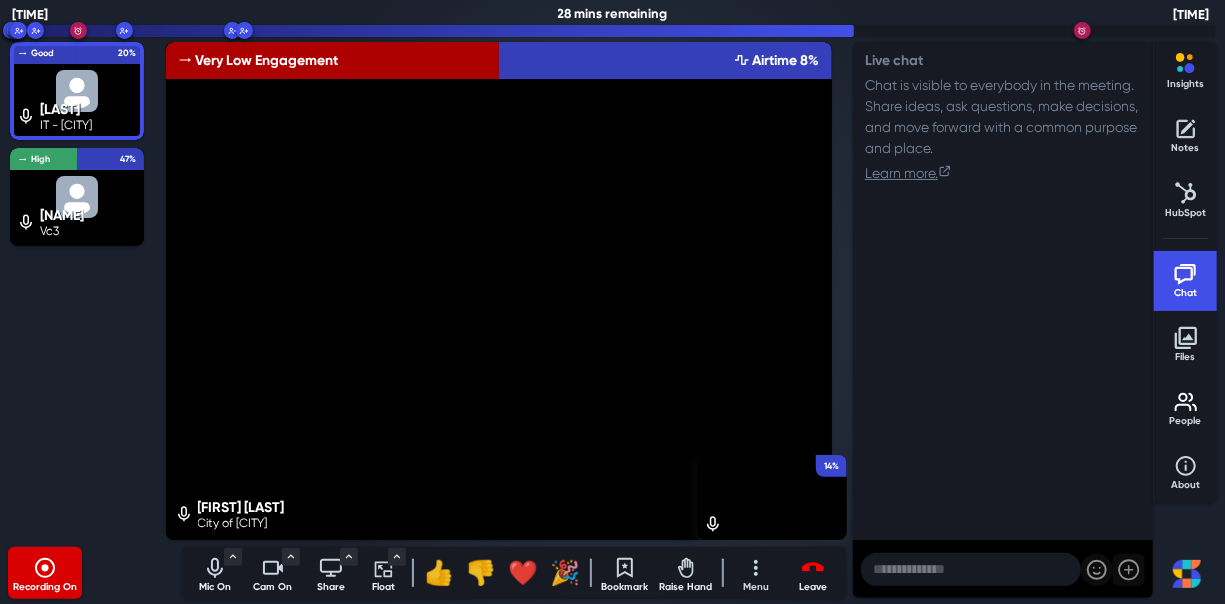 click 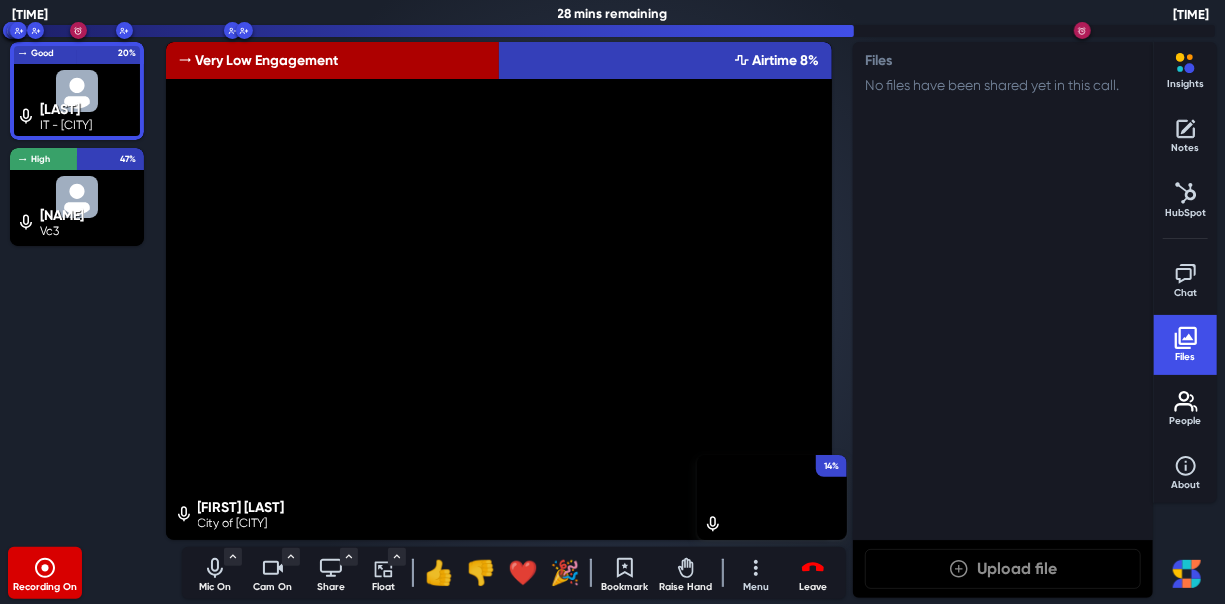 click 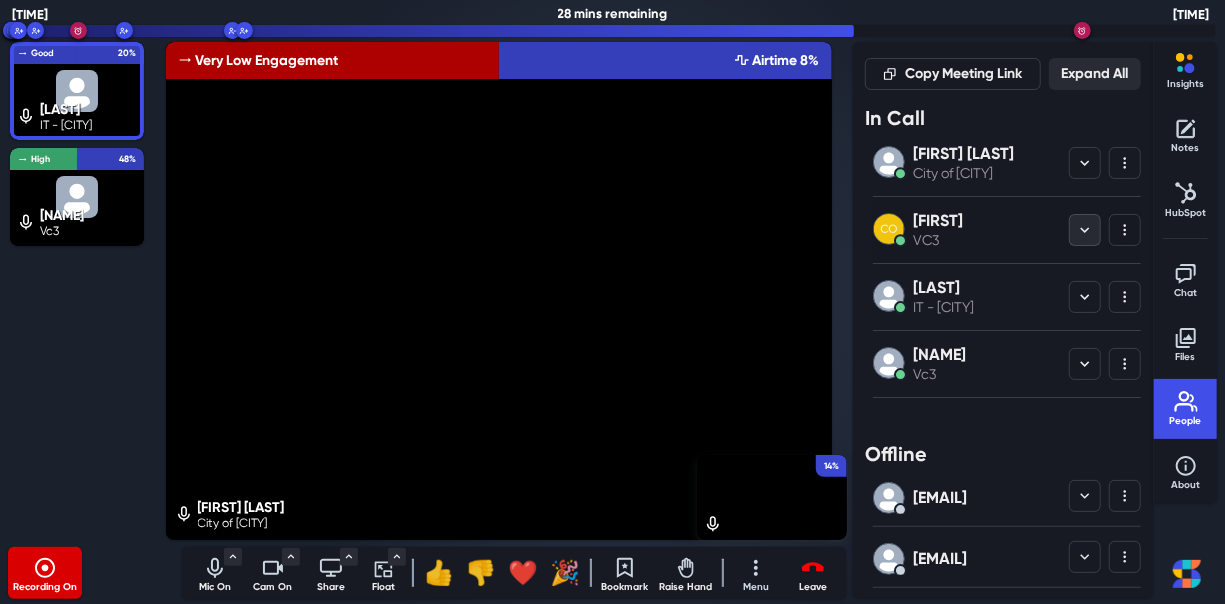 click 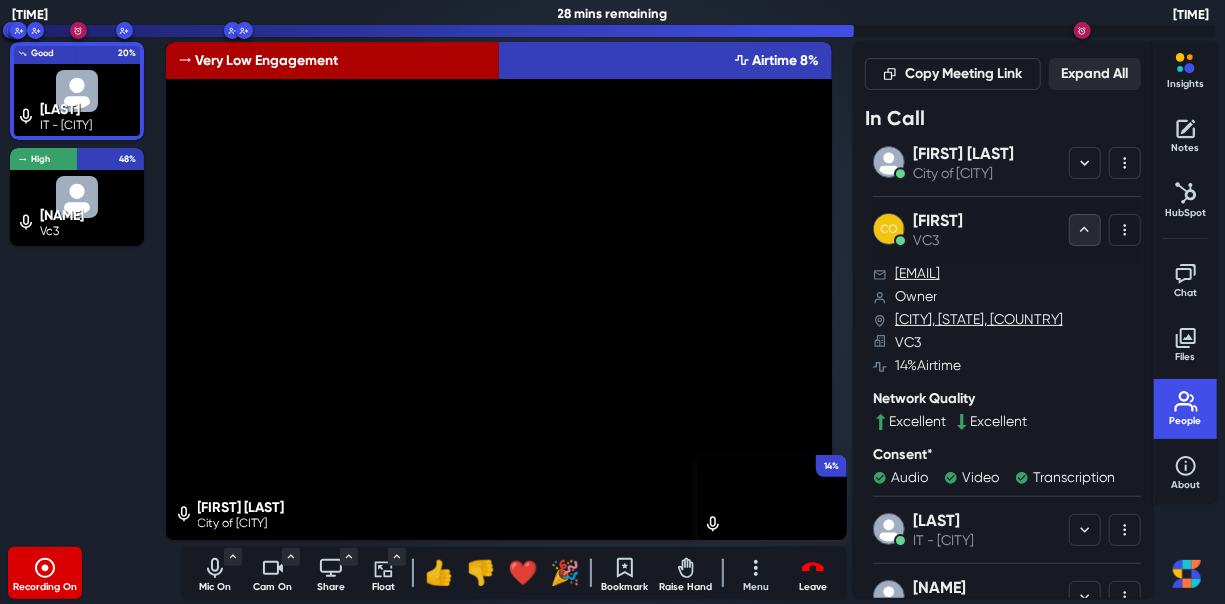 click 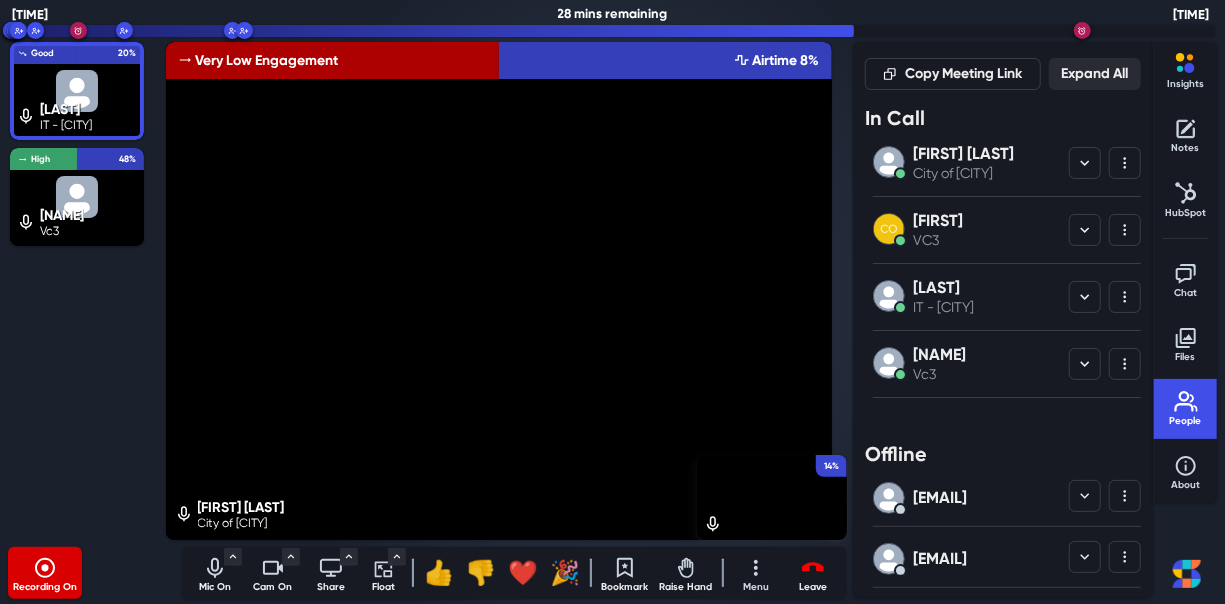 click on "Insights" at bounding box center (1186, 84) 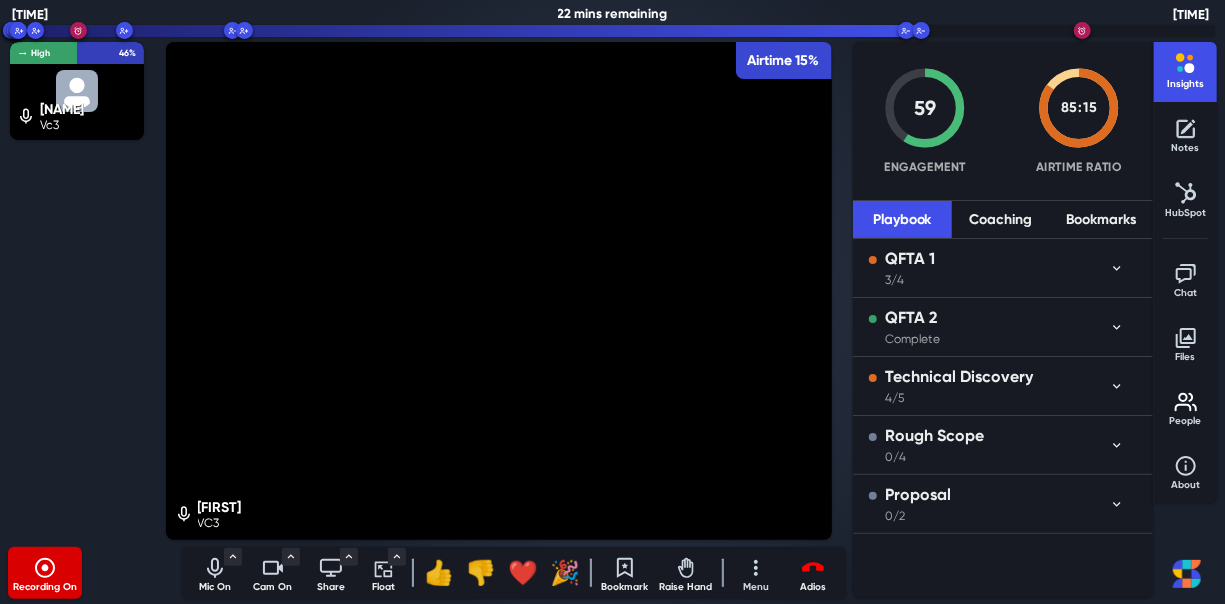 click 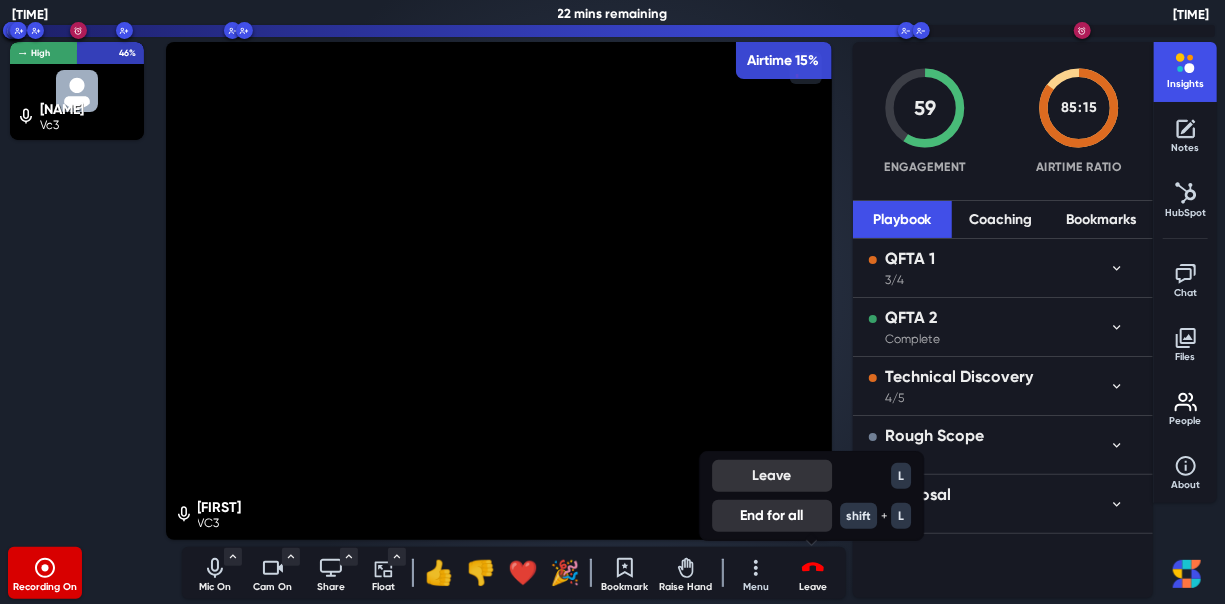 click on "Leave" at bounding box center [772, 476] 